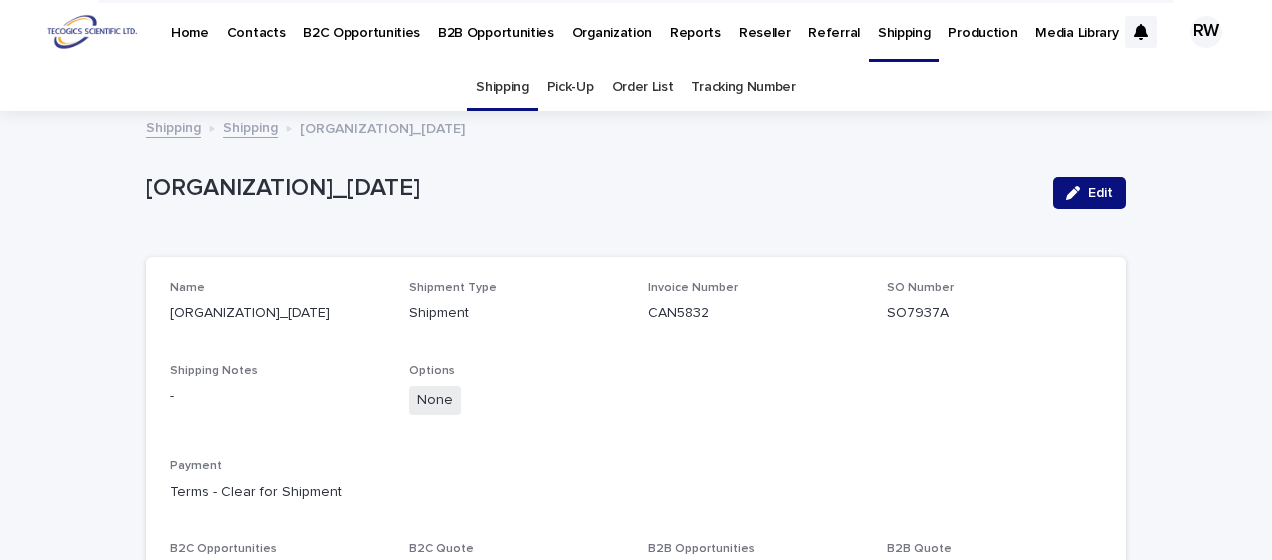 scroll, scrollTop: 0, scrollLeft: 0, axis: both 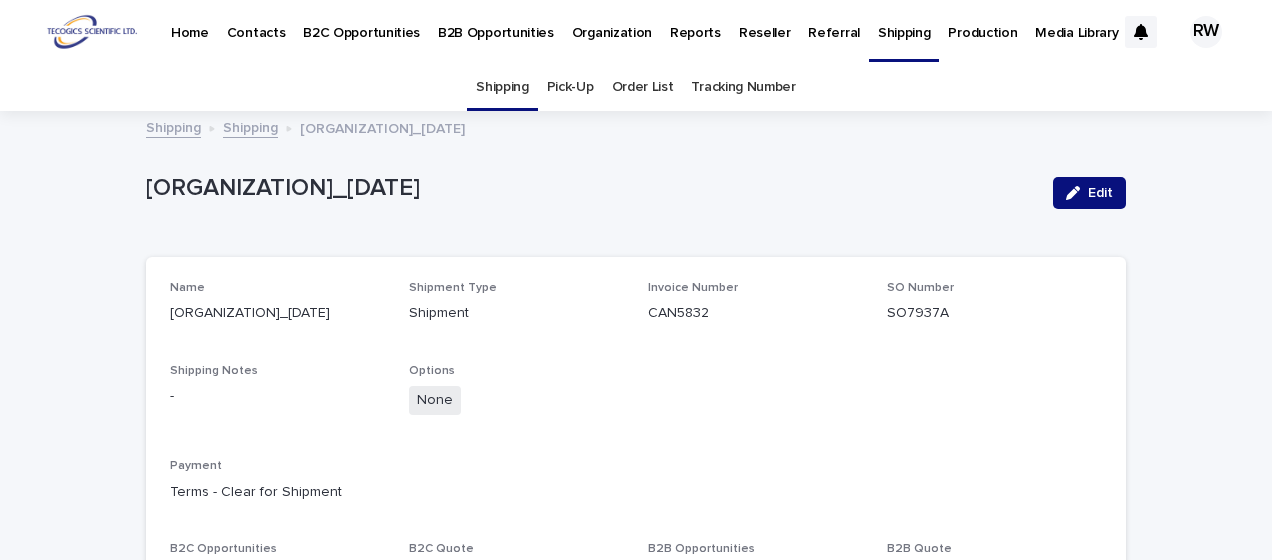 click on "Contacts" at bounding box center (256, 21) 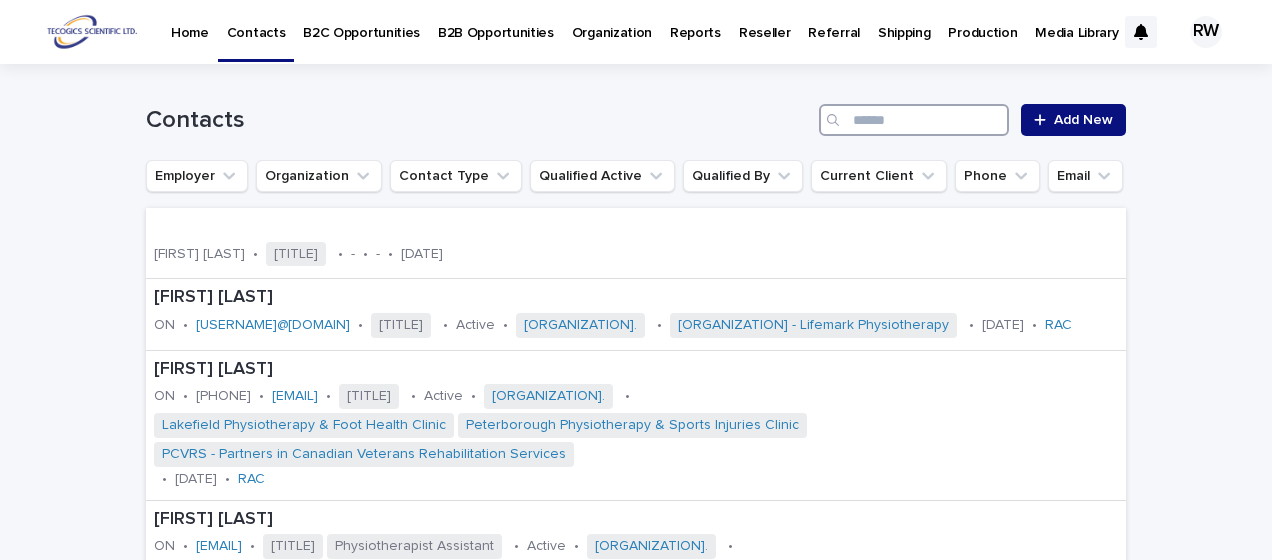 paste on "**********" 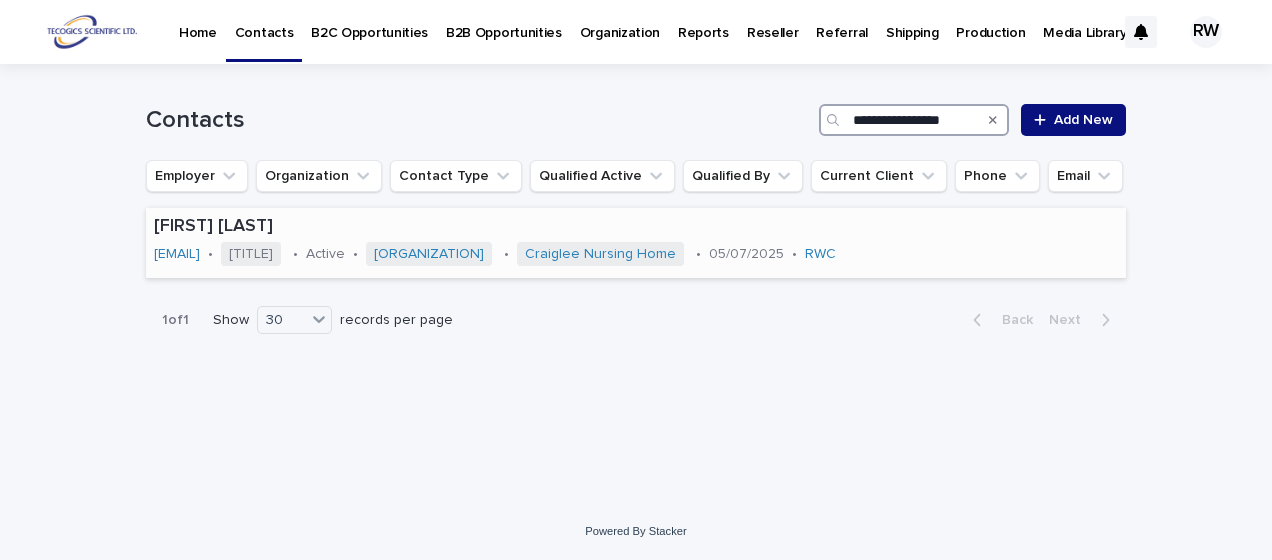 type on "**********" 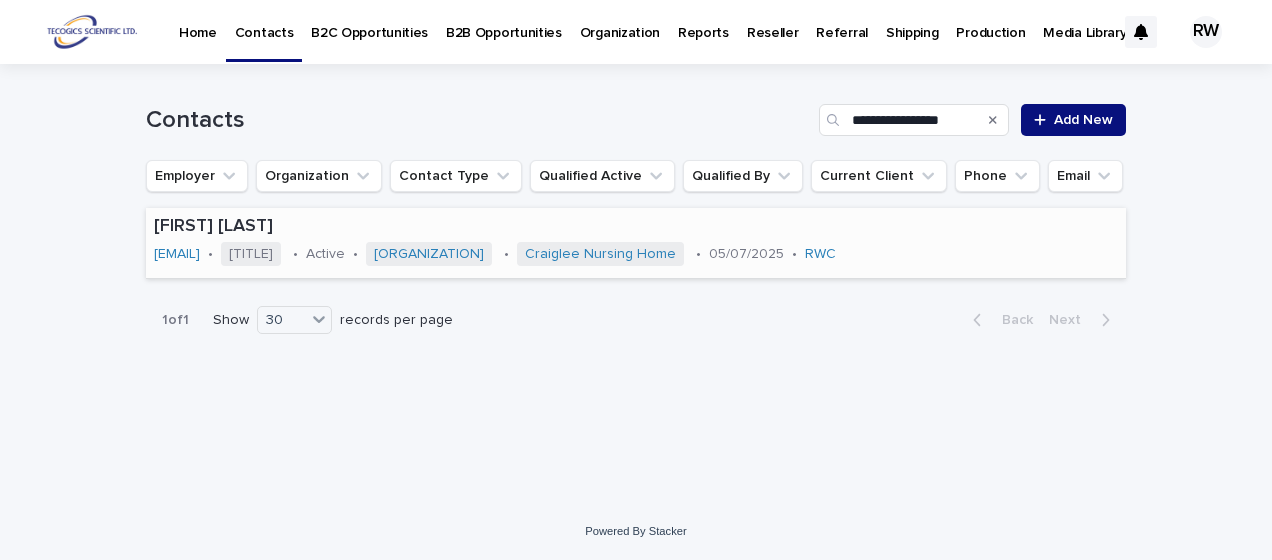 click on "[PERSON] [EMAIL] • Director of Care • Active • [ORGANIZATION] • [ORGANIZATION] • [DATE] • RWC" at bounding box center [554, 243] 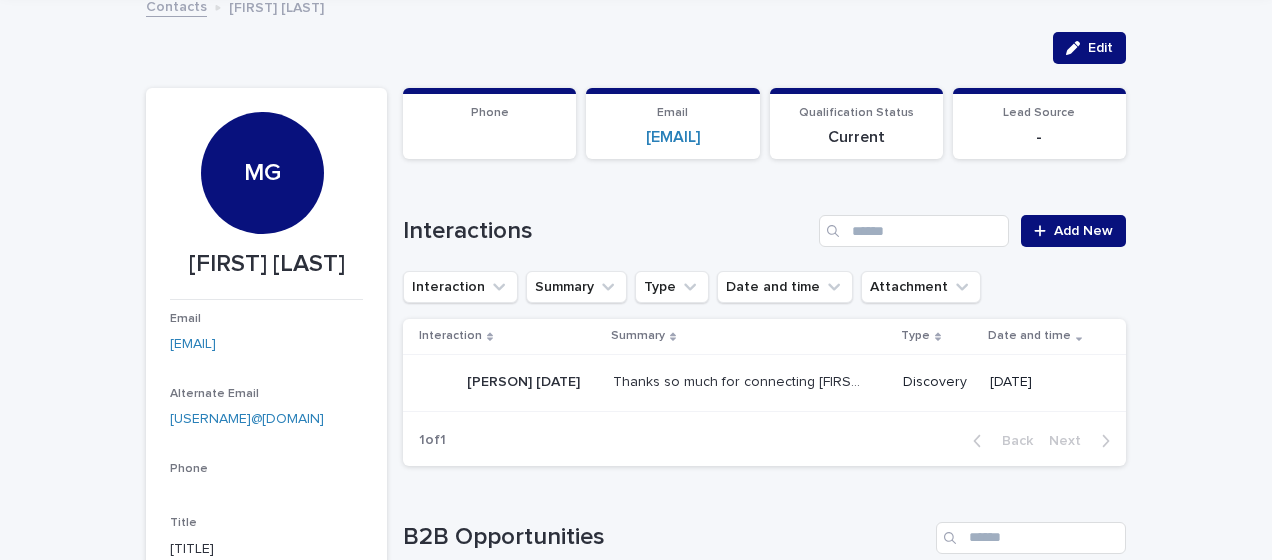 scroll, scrollTop: 100, scrollLeft: 0, axis: vertical 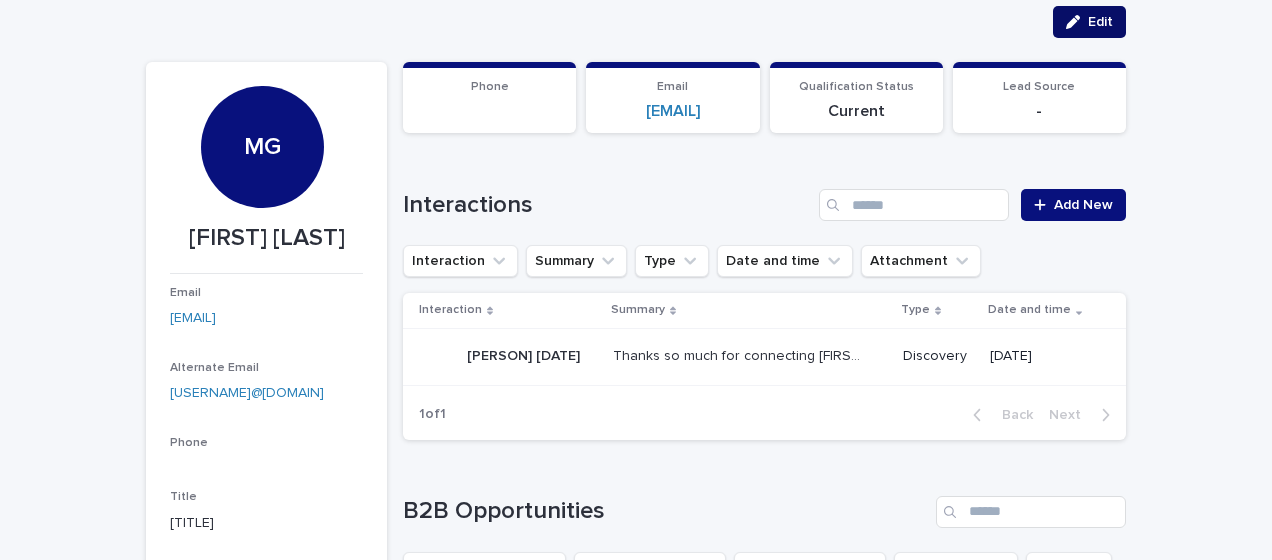 click on "Edit" at bounding box center [1100, 22] 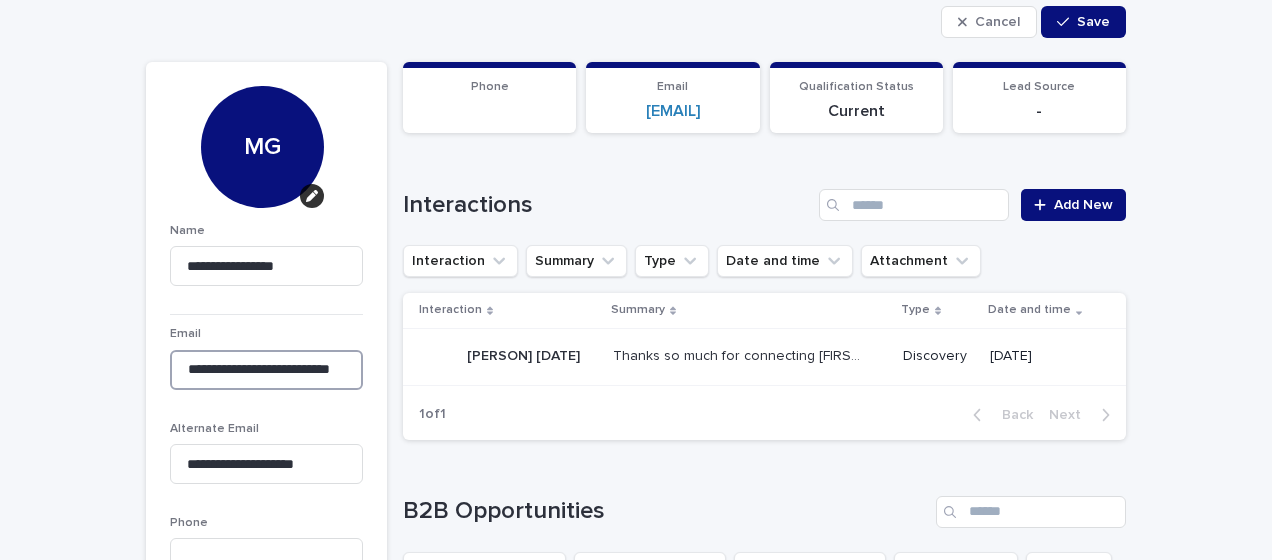 scroll, scrollTop: 0, scrollLeft: 34, axis: horizontal 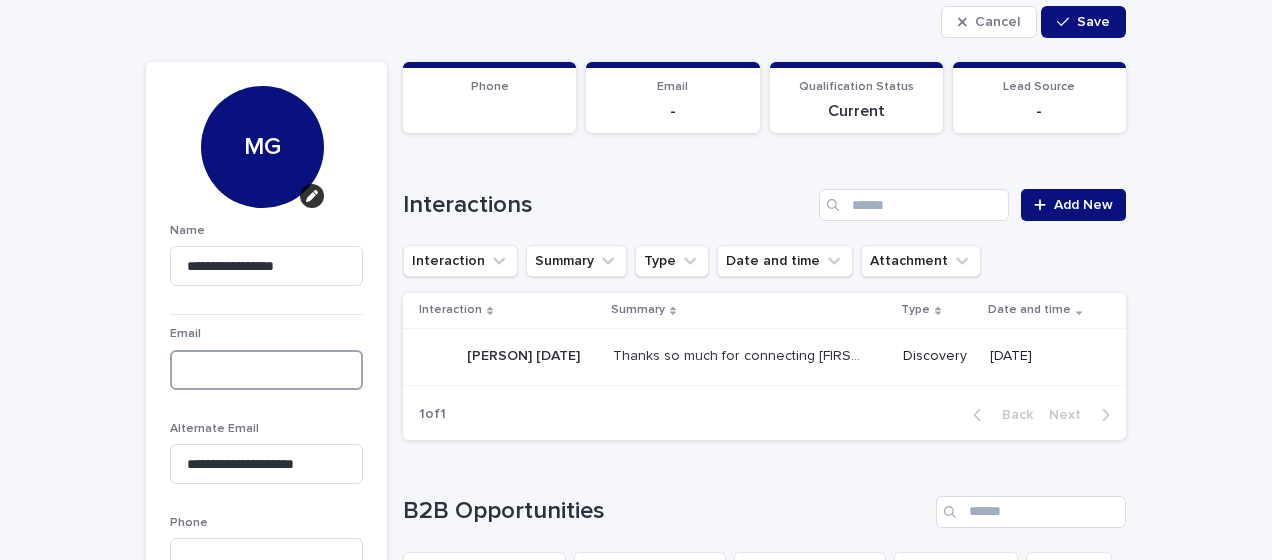 type 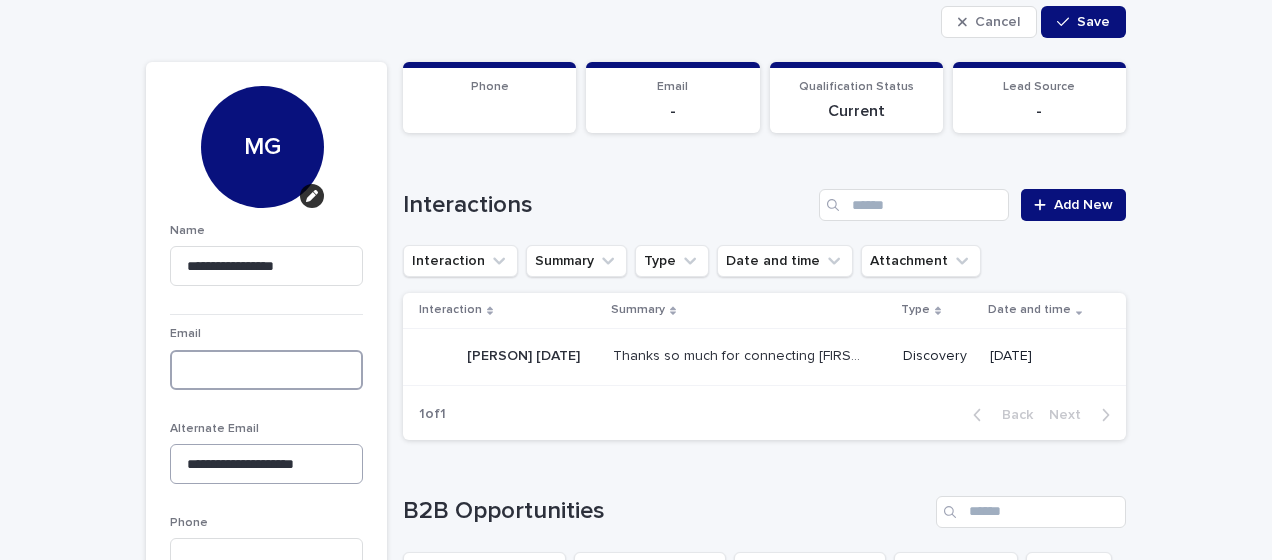 type 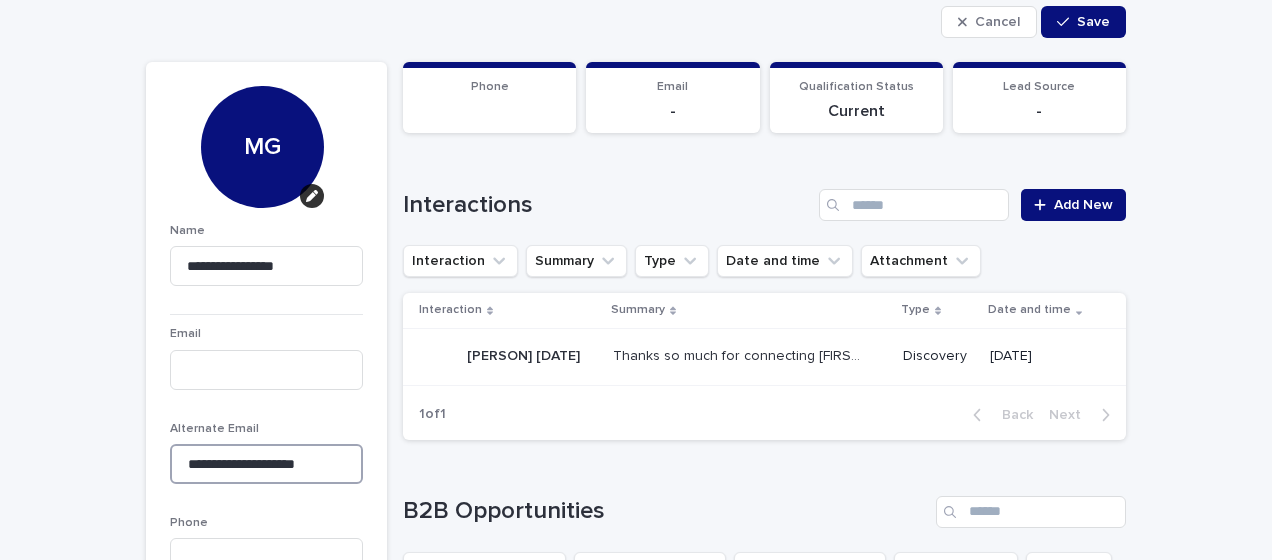 drag, startPoint x: 174, startPoint y: 464, endPoint x: 216, endPoint y: 465, distance: 42.0119 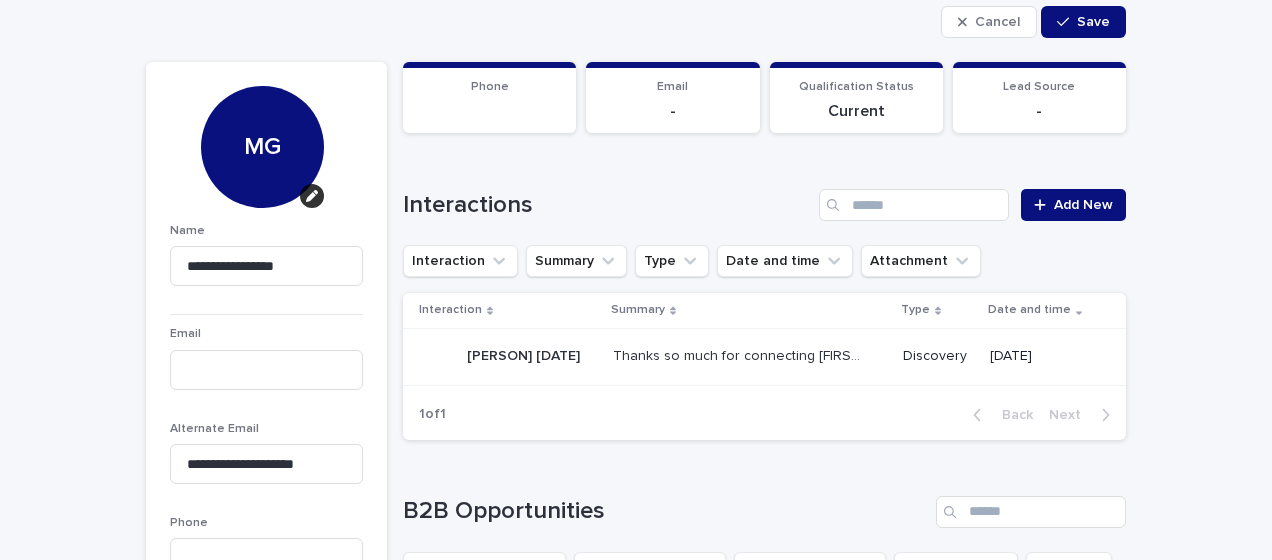 click on "**********" at bounding box center [636, 2243] 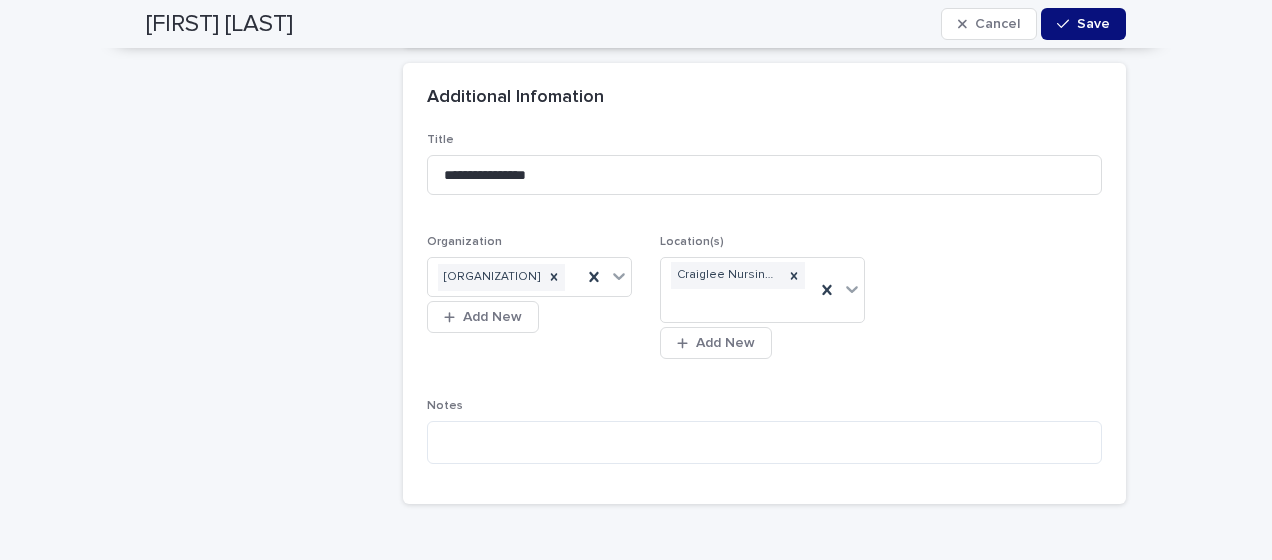 scroll, scrollTop: 2800, scrollLeft: 0, axis: vertical 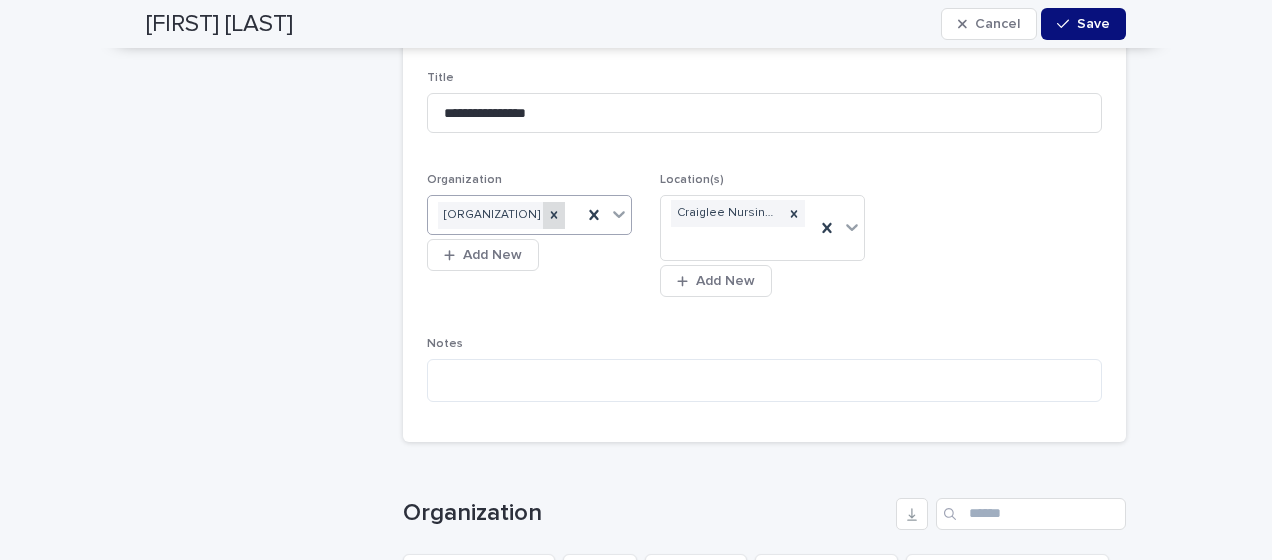 click 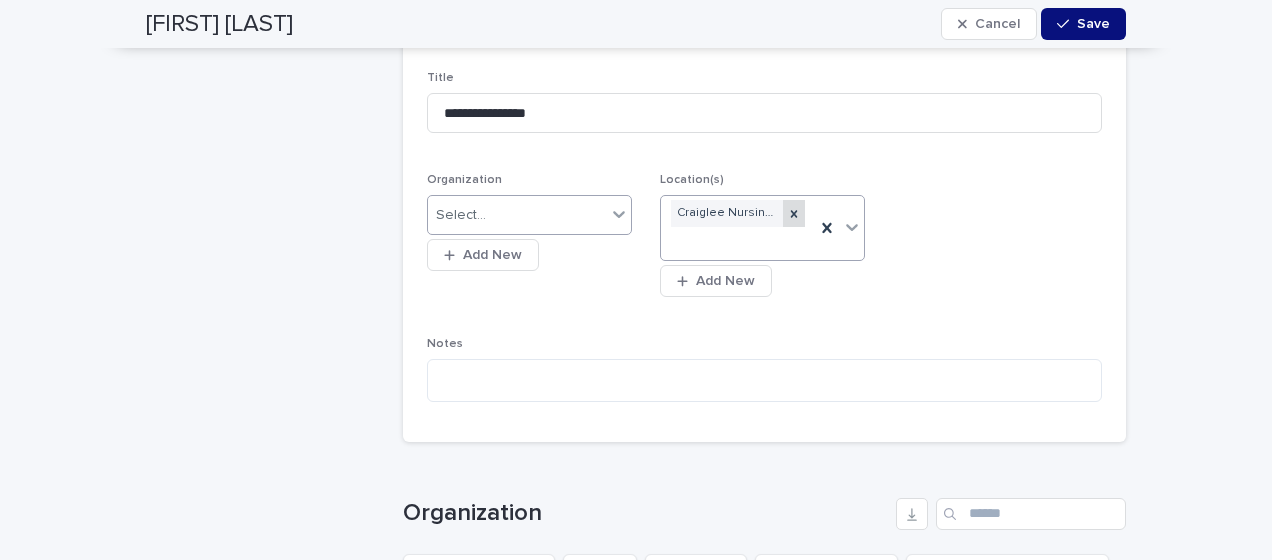 click 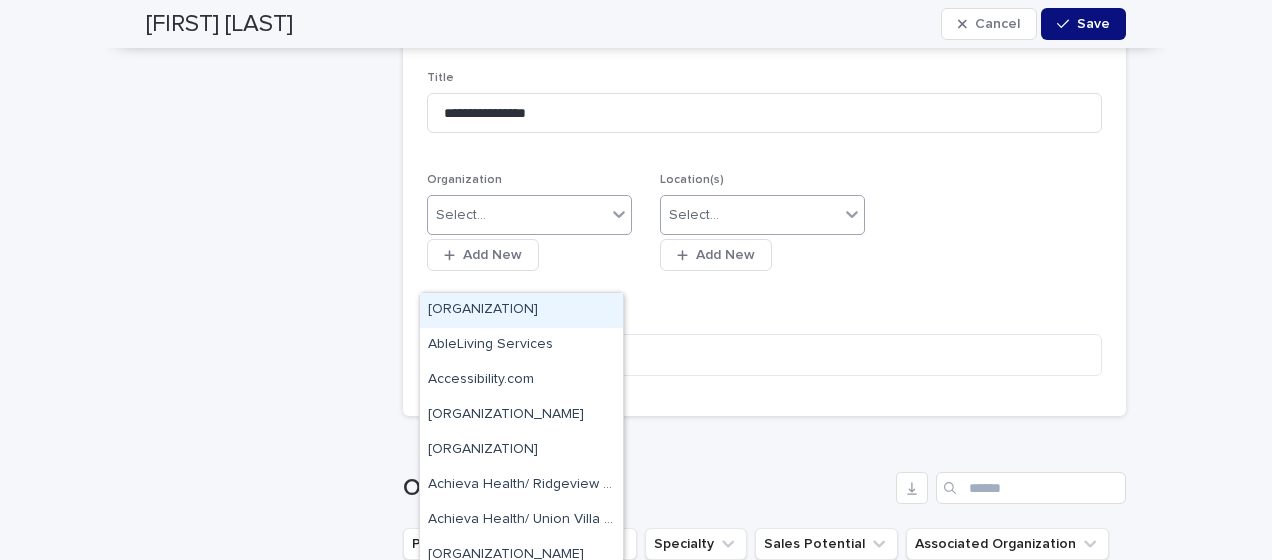click on "Select..." at bounding box center (517, 215) 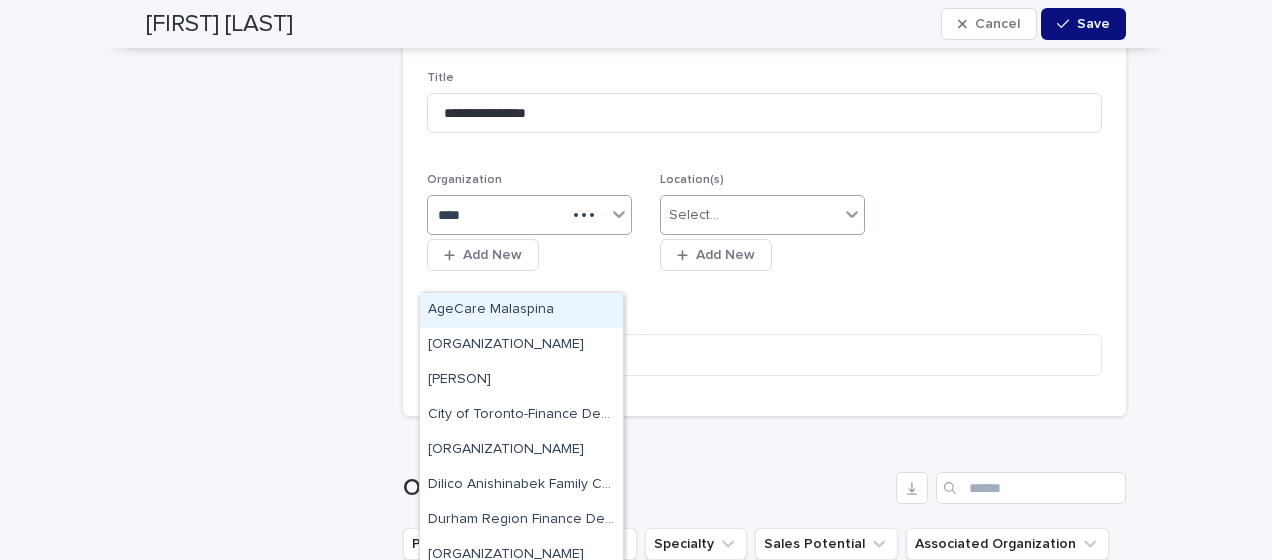 type on "*****" 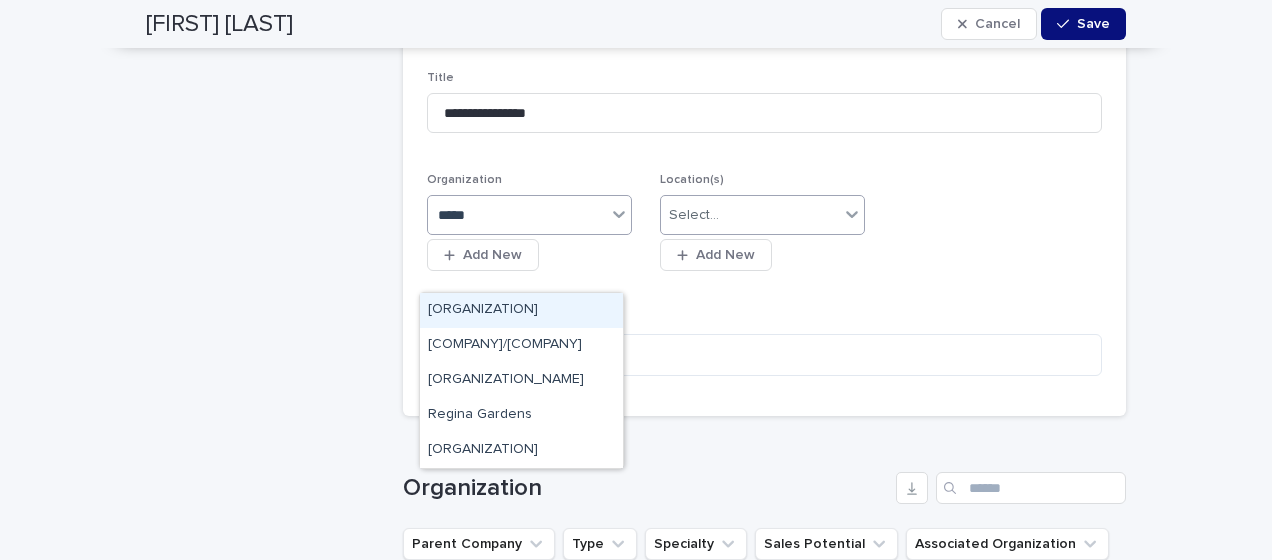 click on "[ORGANIZATION]" at bounding box center [521, 310] 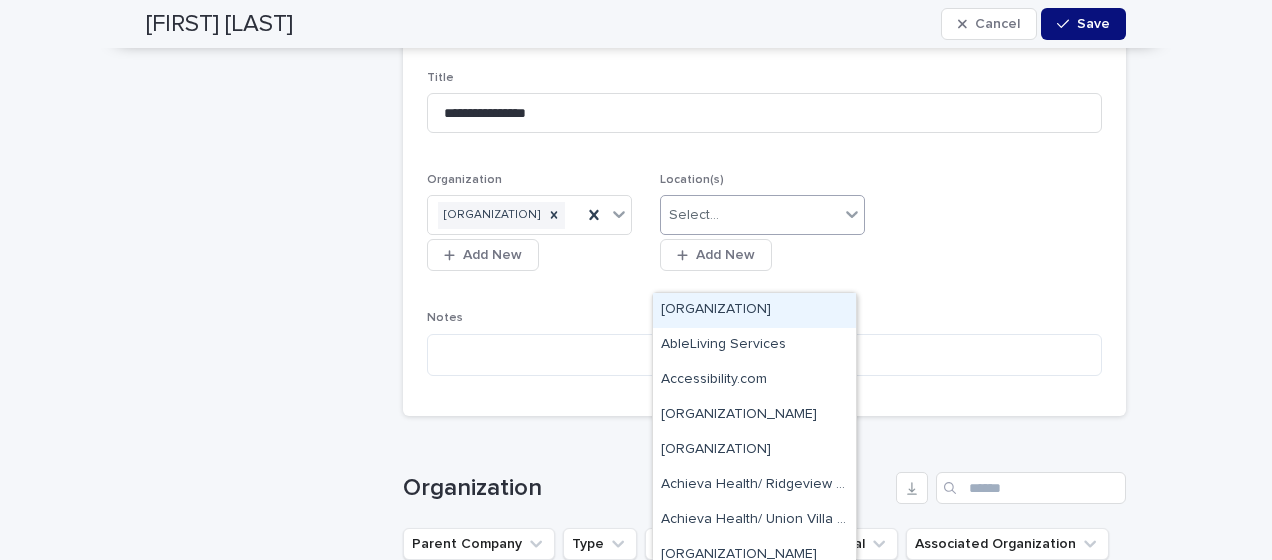 click on "Select..." at bounding box center [694, 215] 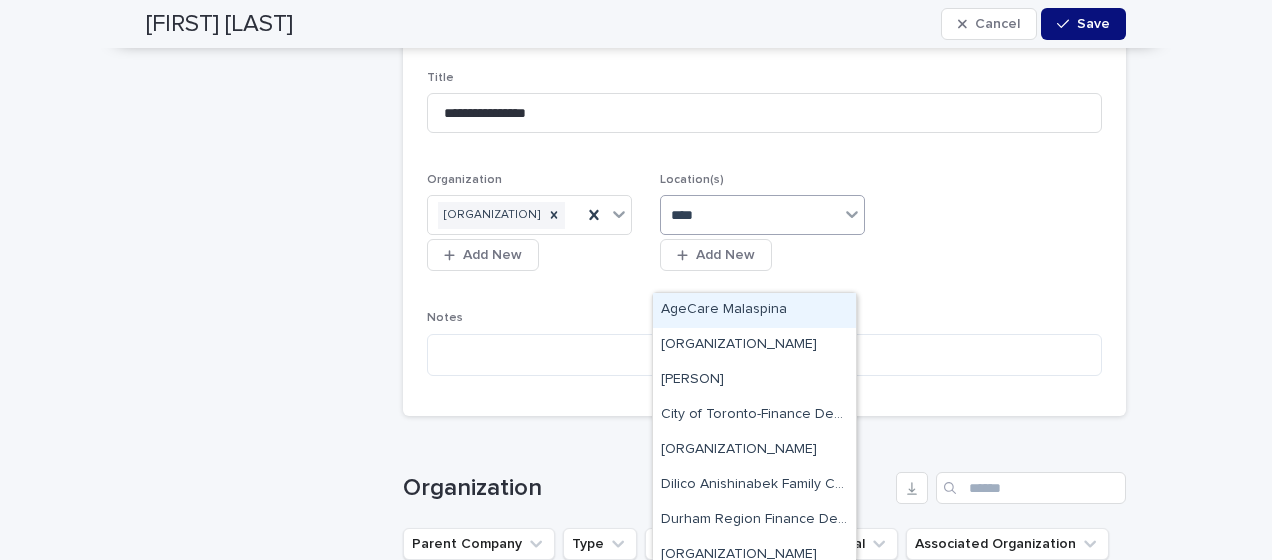 type on "*****" 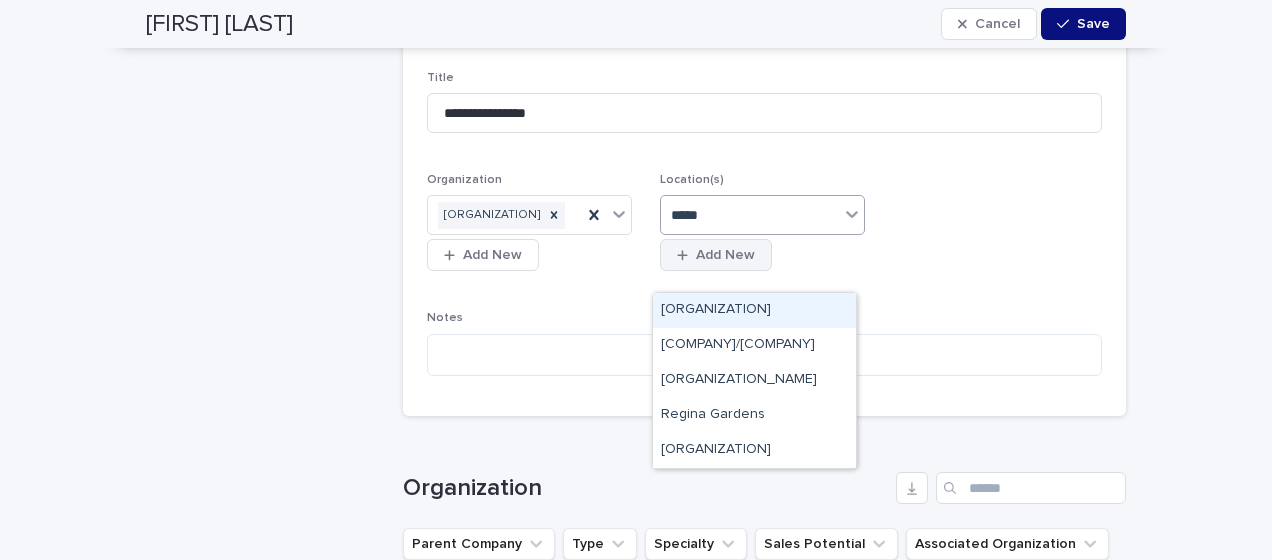 click on "[ORGANIZATION]" at bounding box center (754, 310) 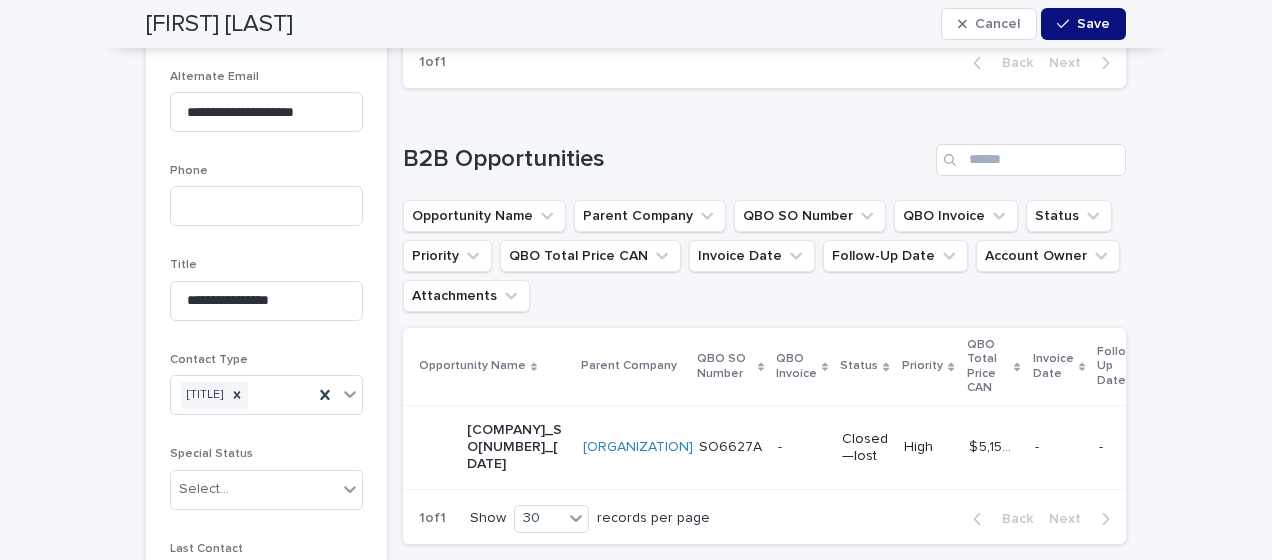scroll, scrollTop: 500, scrollLeft: 0, axis: vertical 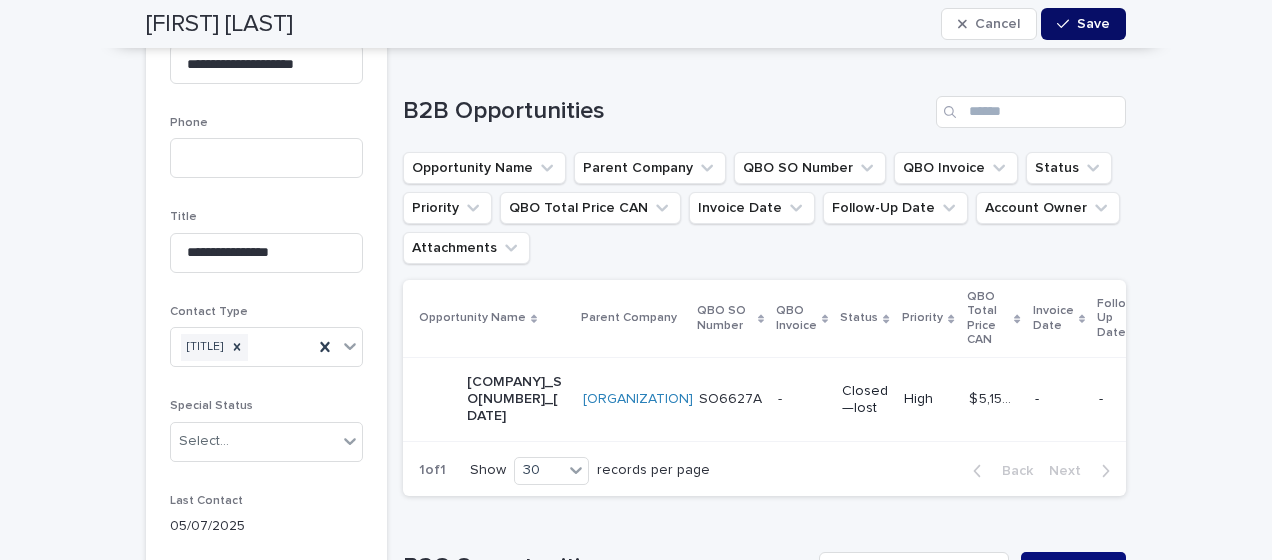 click on "Save" at bounding box center [1093, 24] 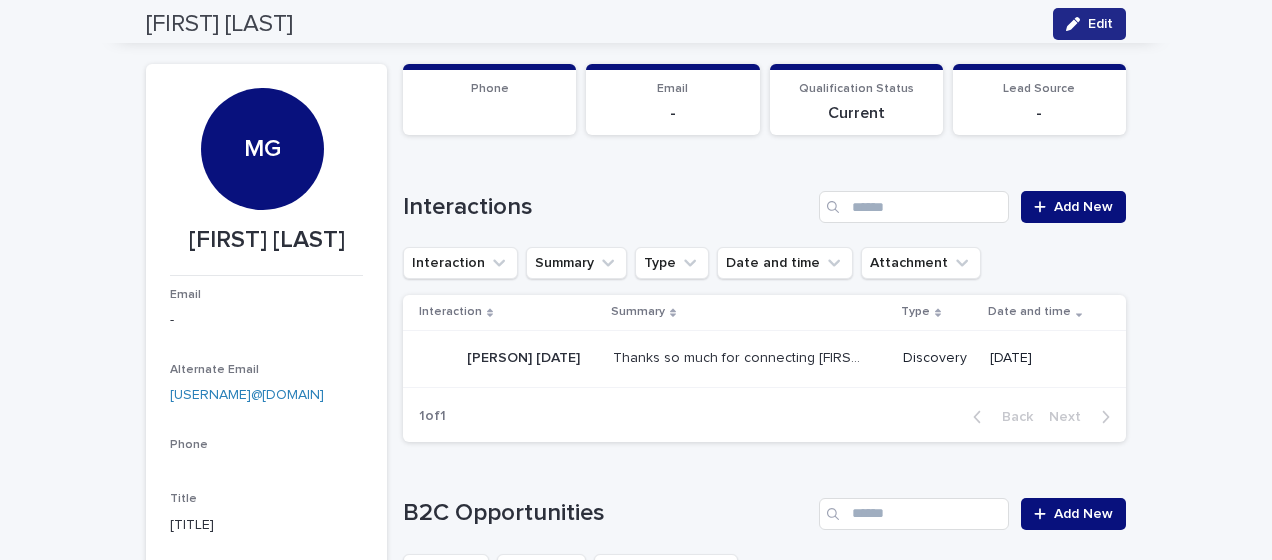 scroll, scrollTop: 0, scrollLeft: 0, axis: both 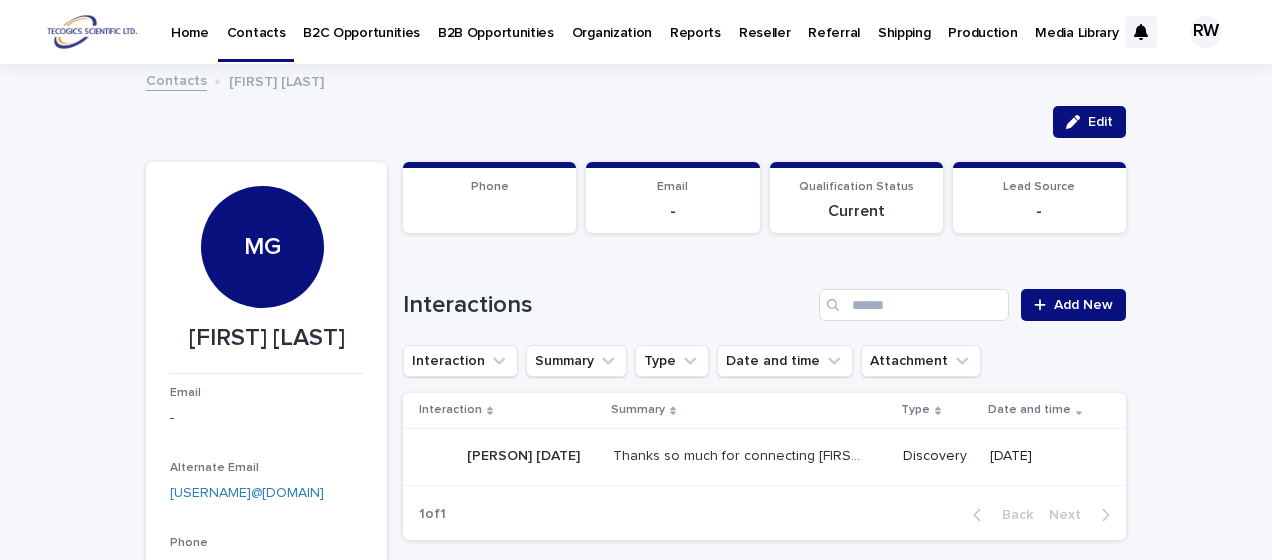 click on "Organization" at bounding box center [612, 21] 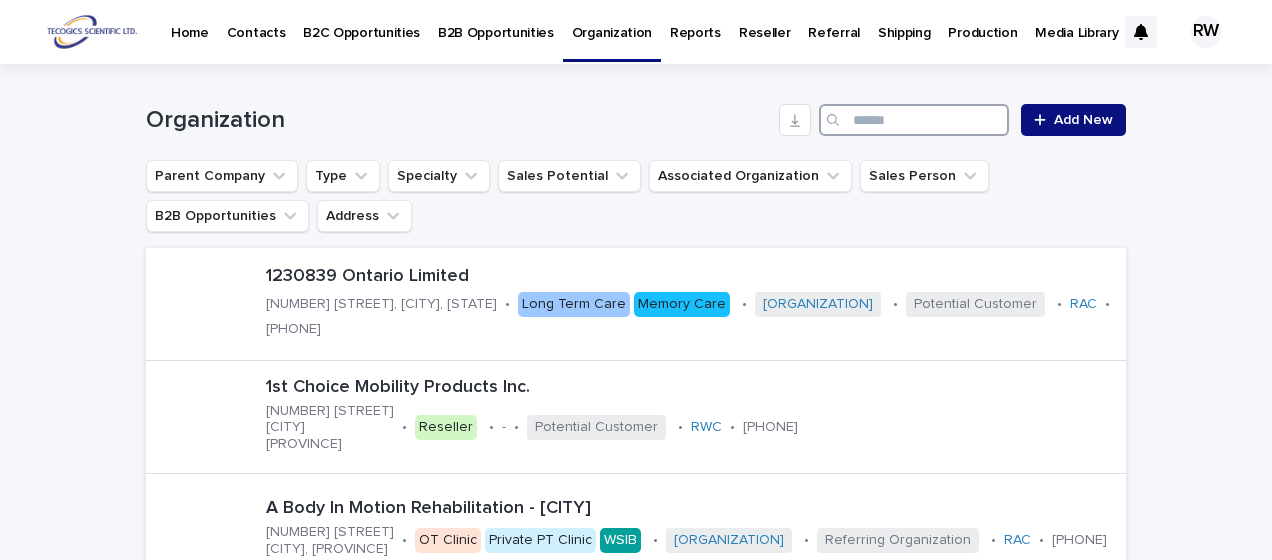 click at bounding box center [914, 120] 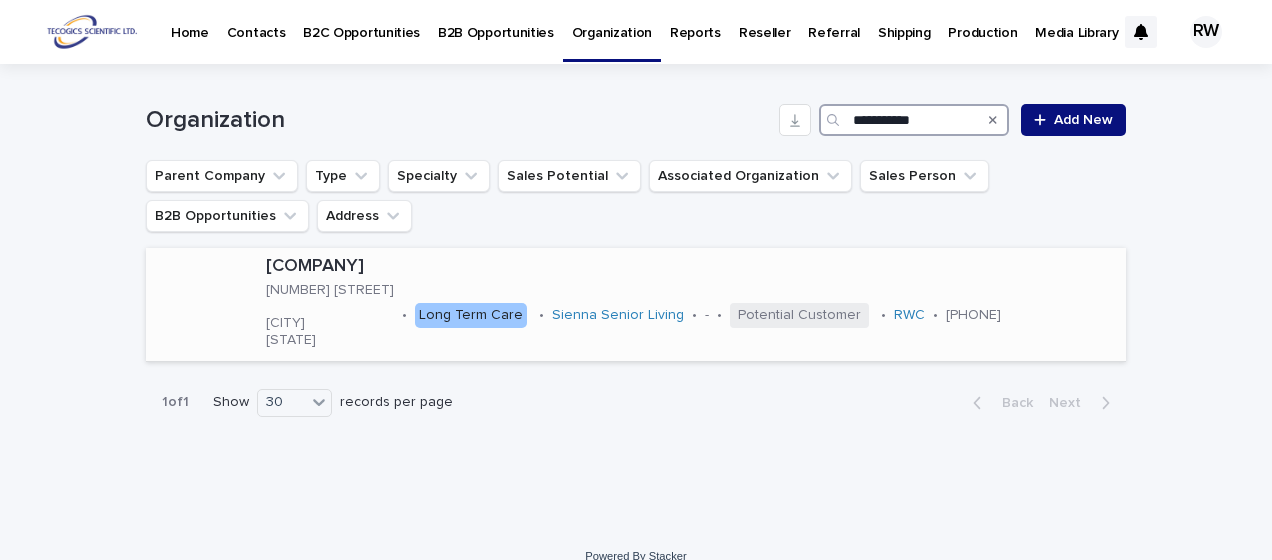 type on "**********" 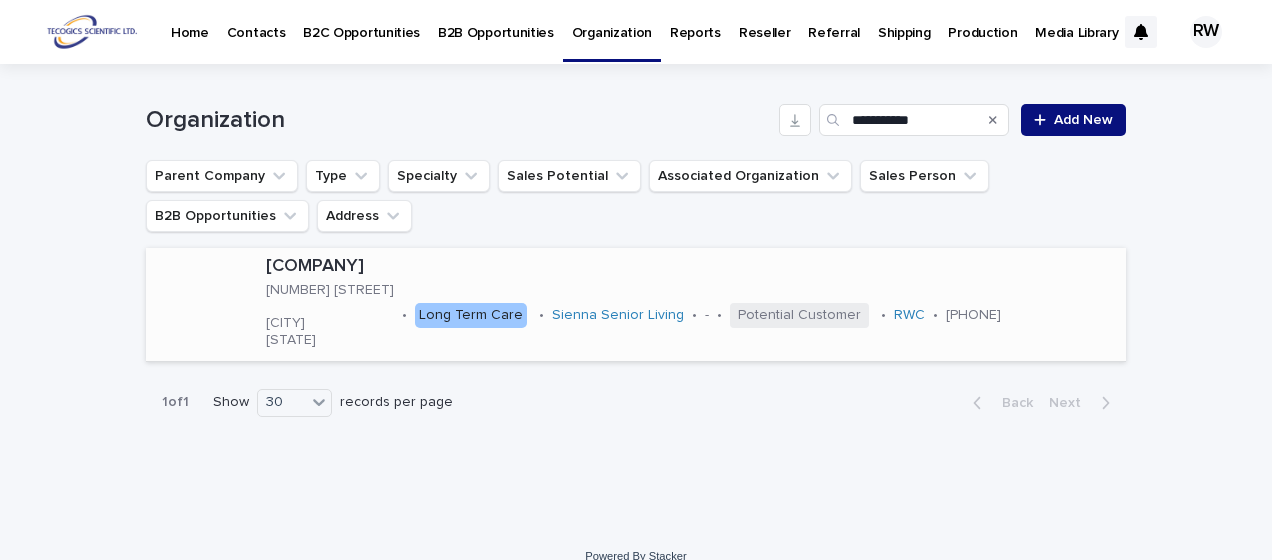 click at bounding box center [202, 304] 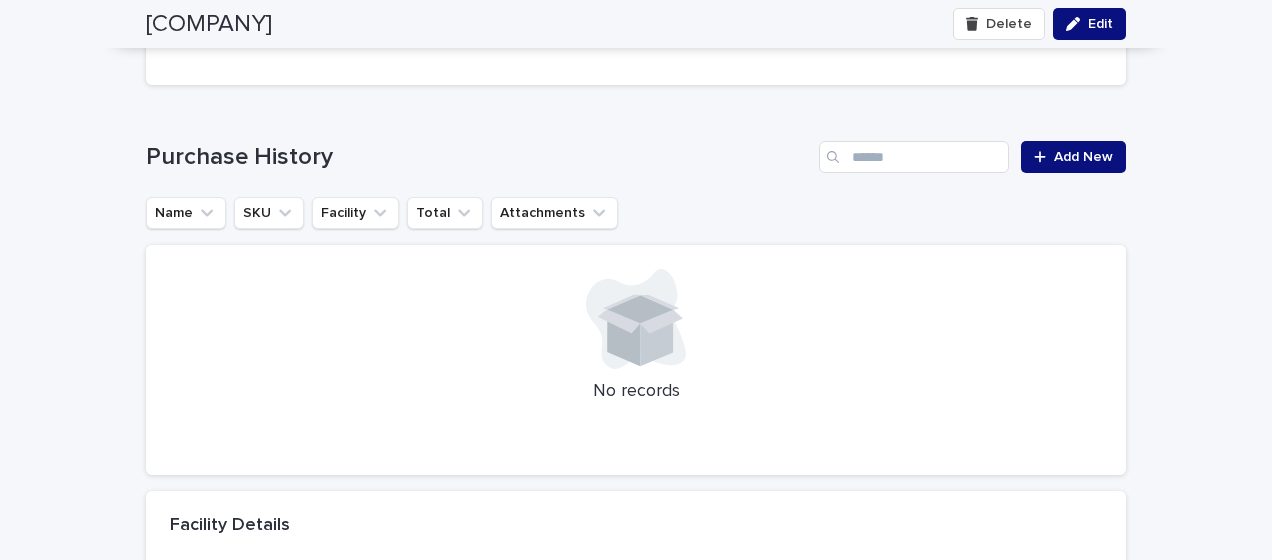 scroll, scrollTop: 4400, scrollLeft: 0, axis: vertical 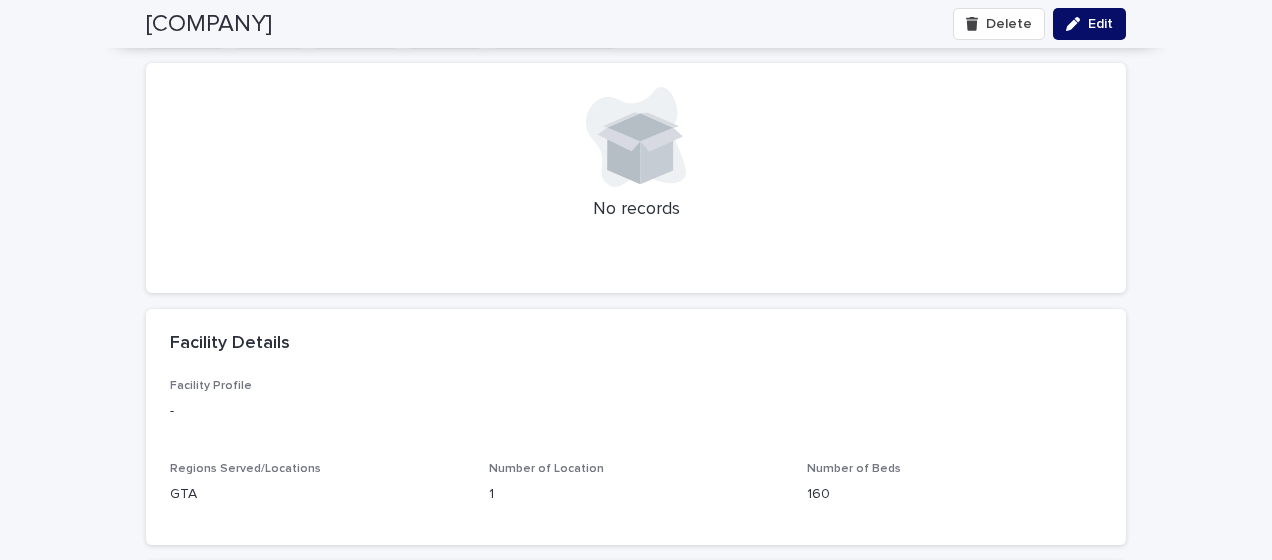 click on "Edit" at bounding box center (1100, 24) 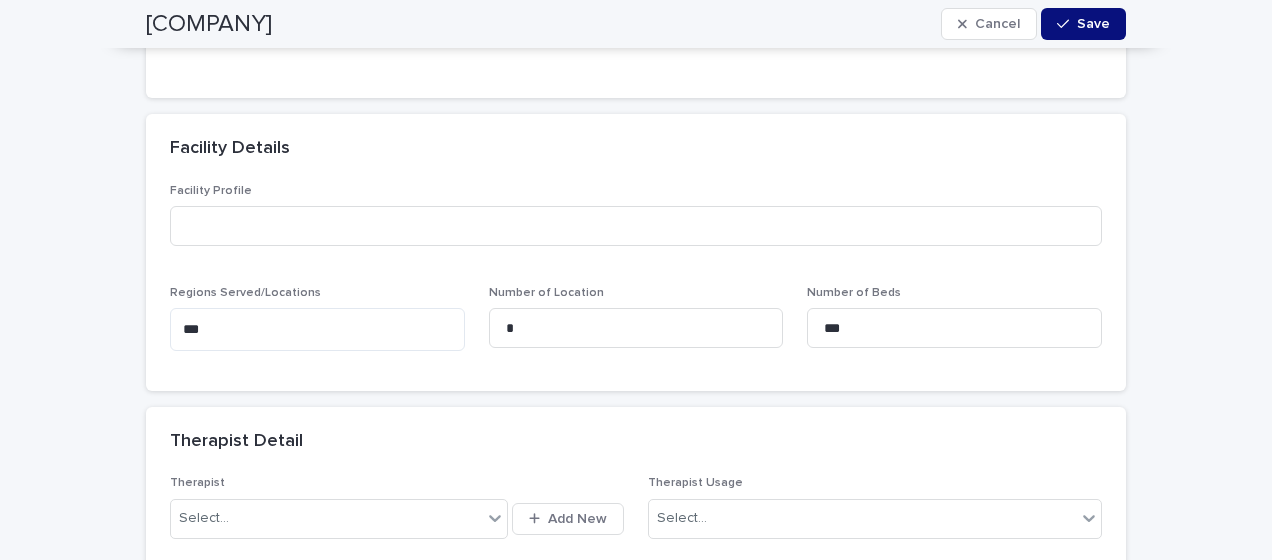 scroll, scrollTop: 4900, scrollLeft: 0, axis: vertical 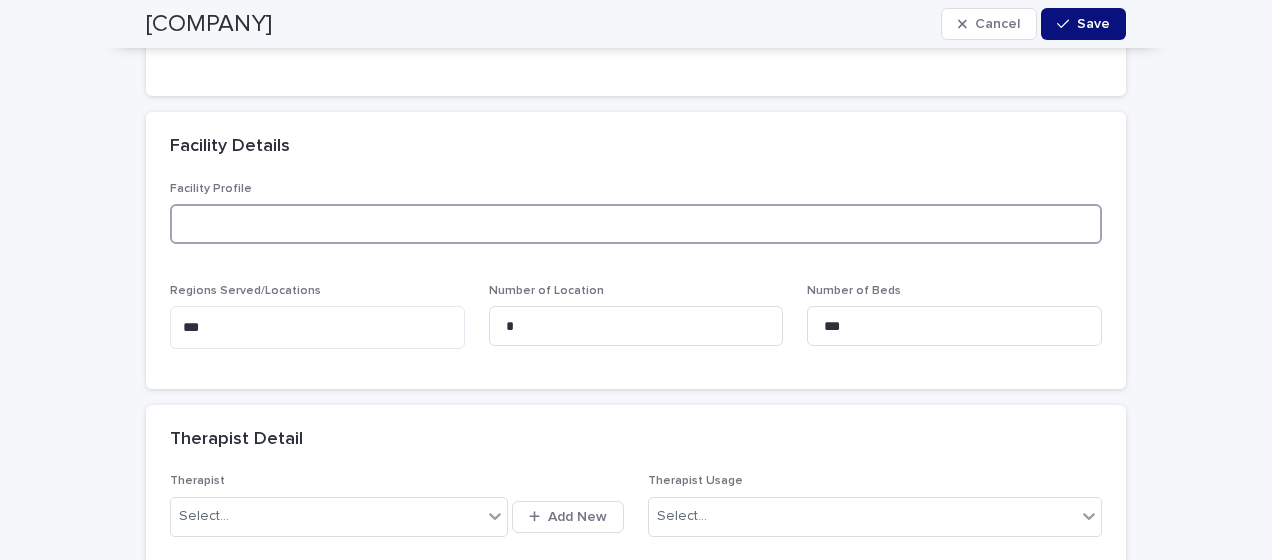 click at bounding box center [636, 224] 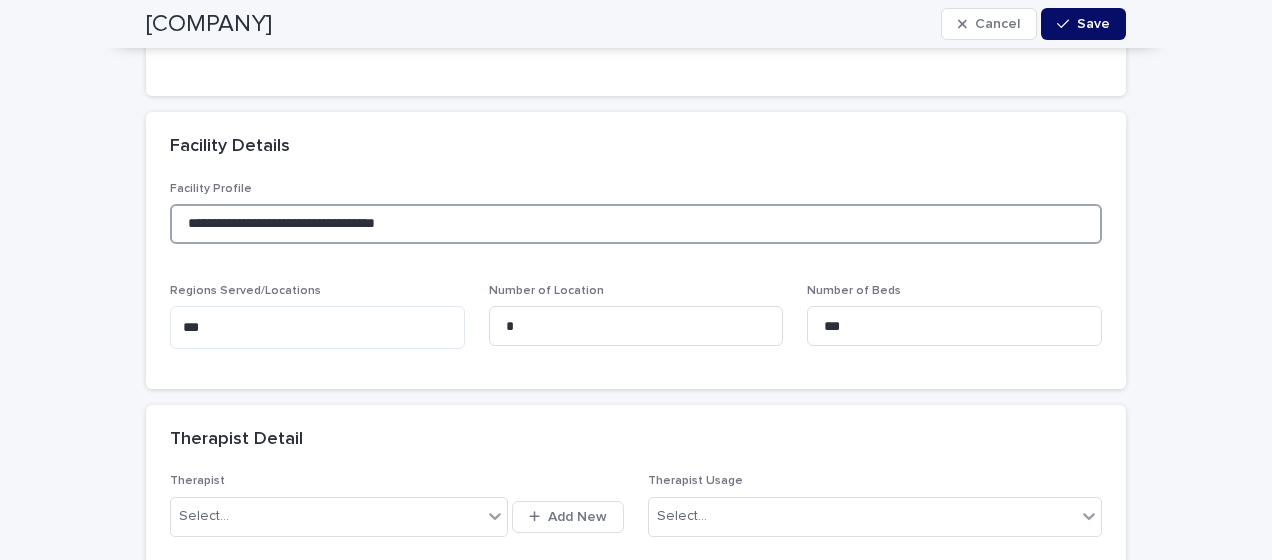 type on "**********" 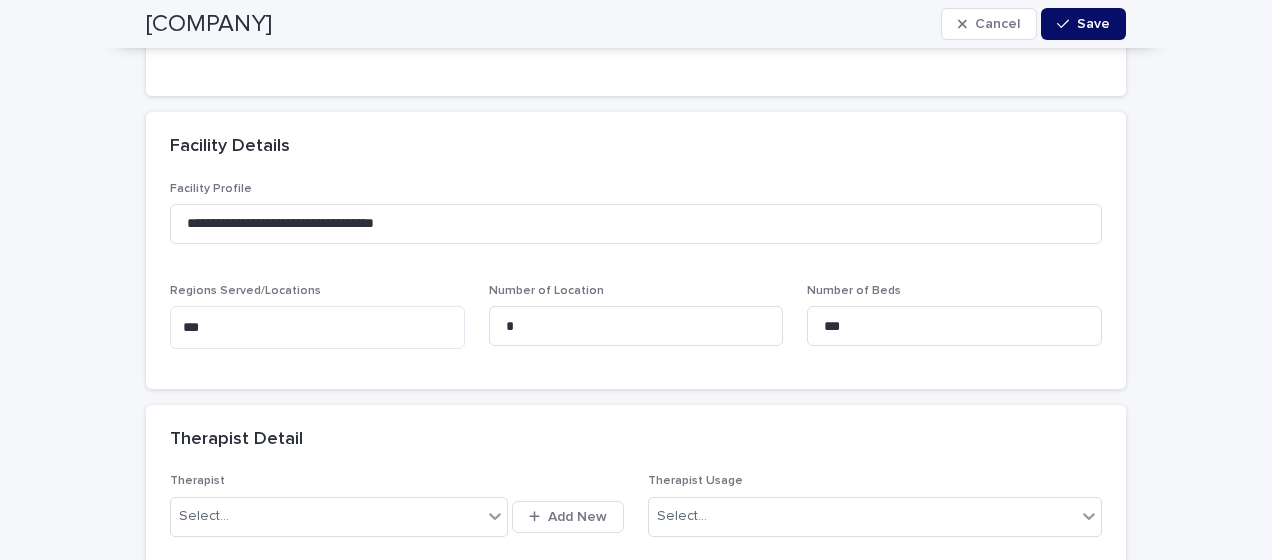 click on "Save" at bounding box center (1083, 24) 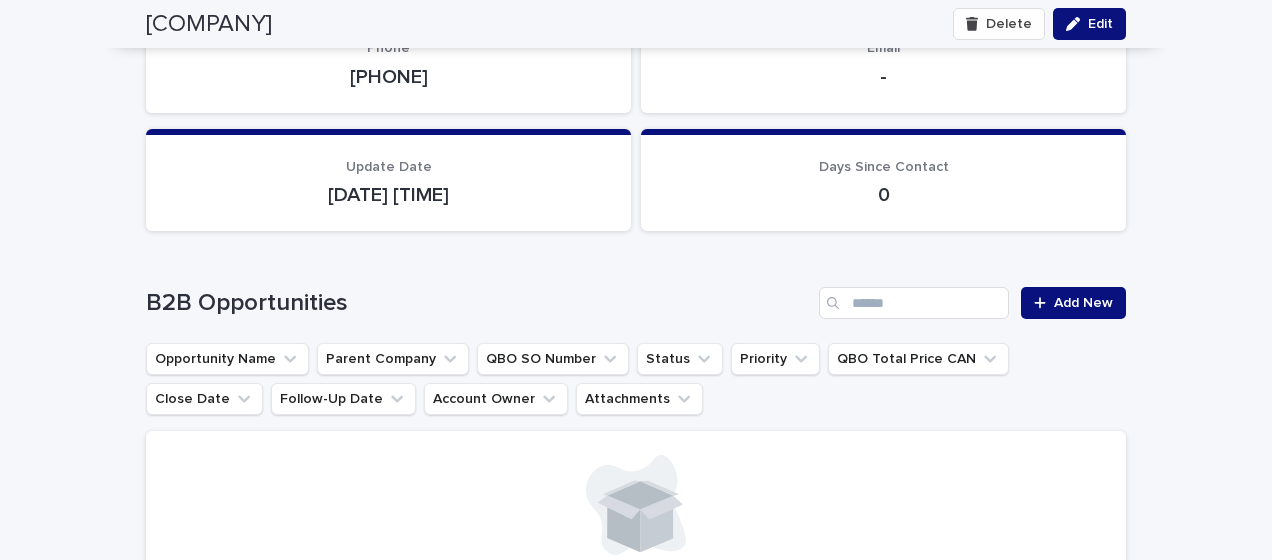 scroll, scrollTop: 0, scrollLeft: 0, axis: both 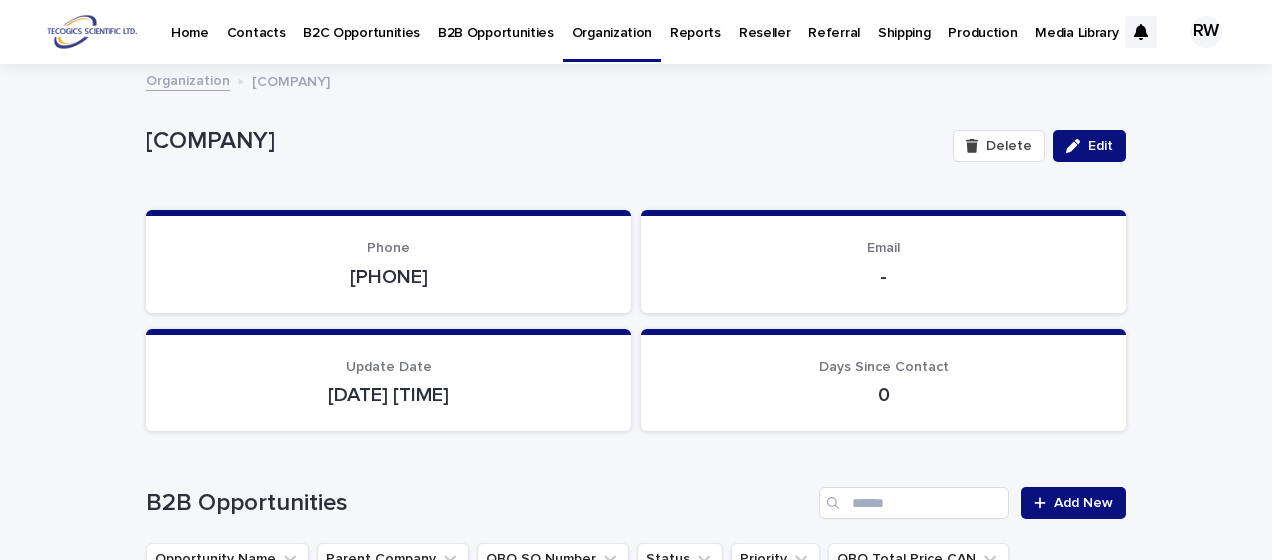 click on "Contacts" at bounding box center [256, 21] 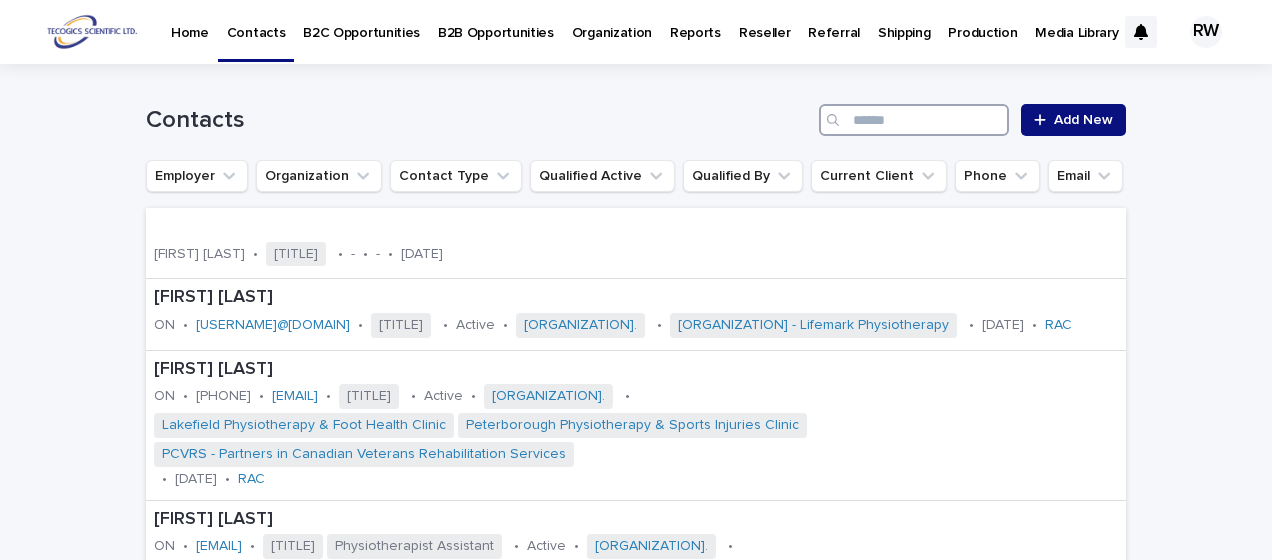 paste on "**********" 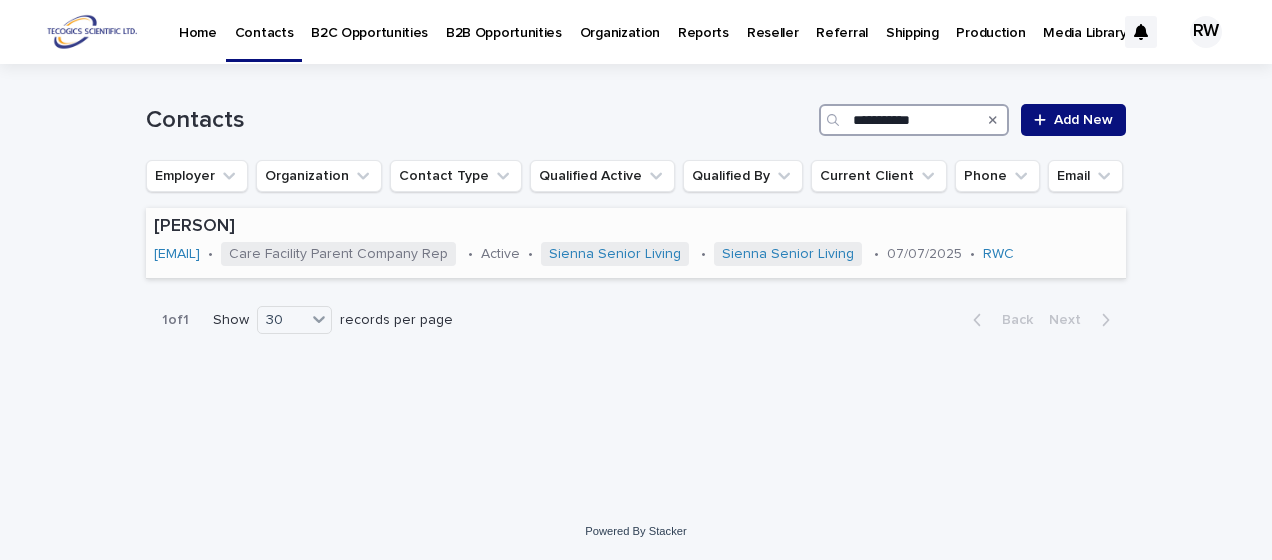 type on "**********" 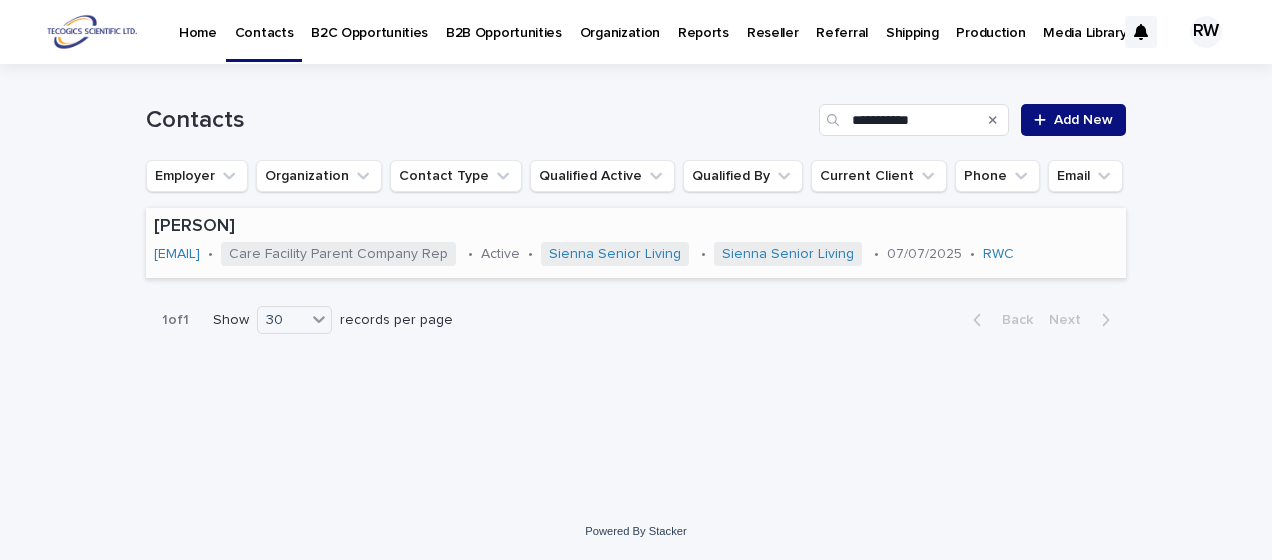 click on "[PERSON]" at bounding box center (624, 227) 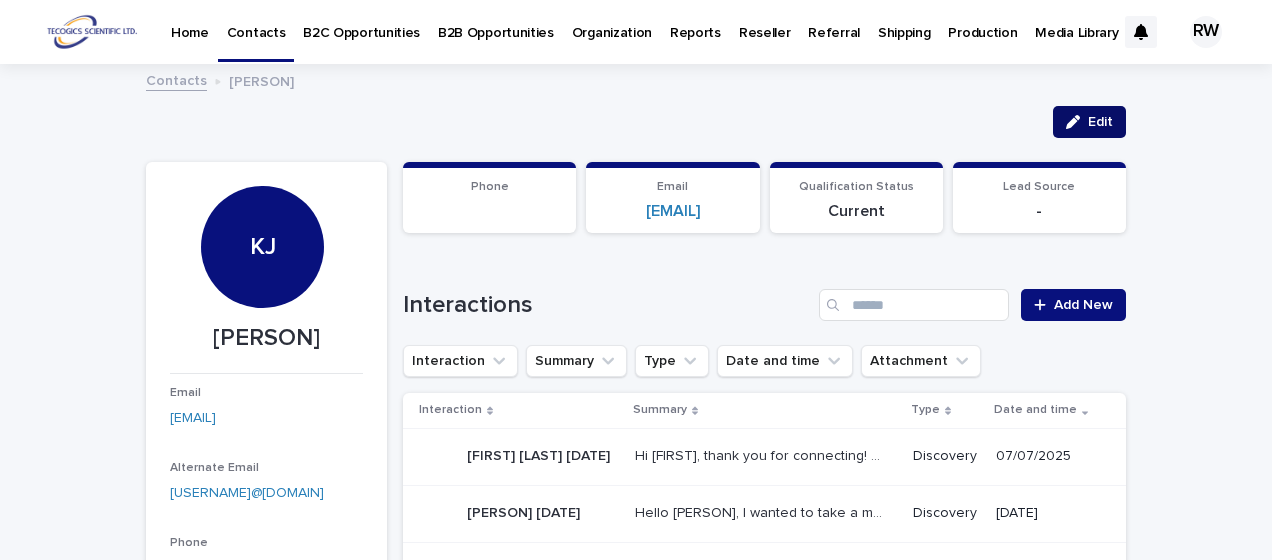 click on "Edit" at bounding box center [1089, 122] 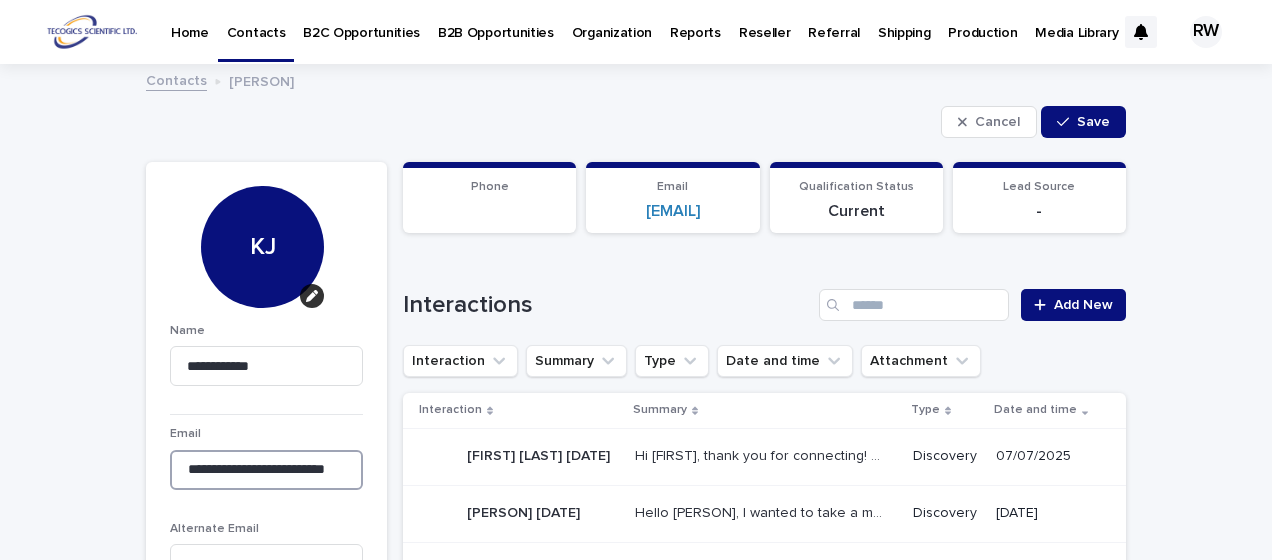 scroll, scrollTop: 0, scrollLeft: 9, axis: horizontal 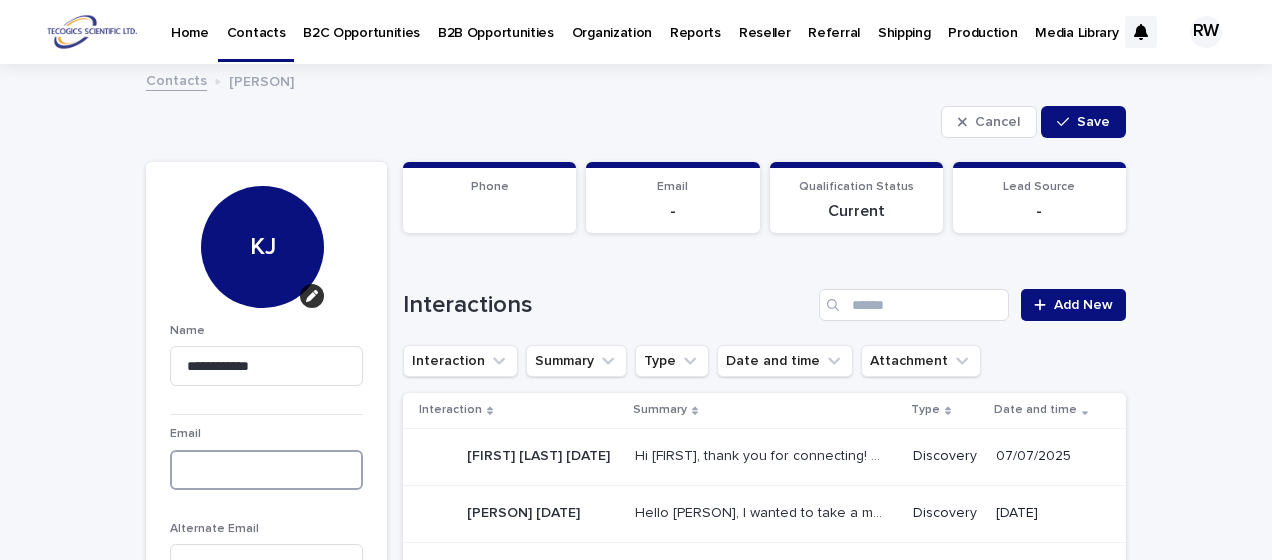 type 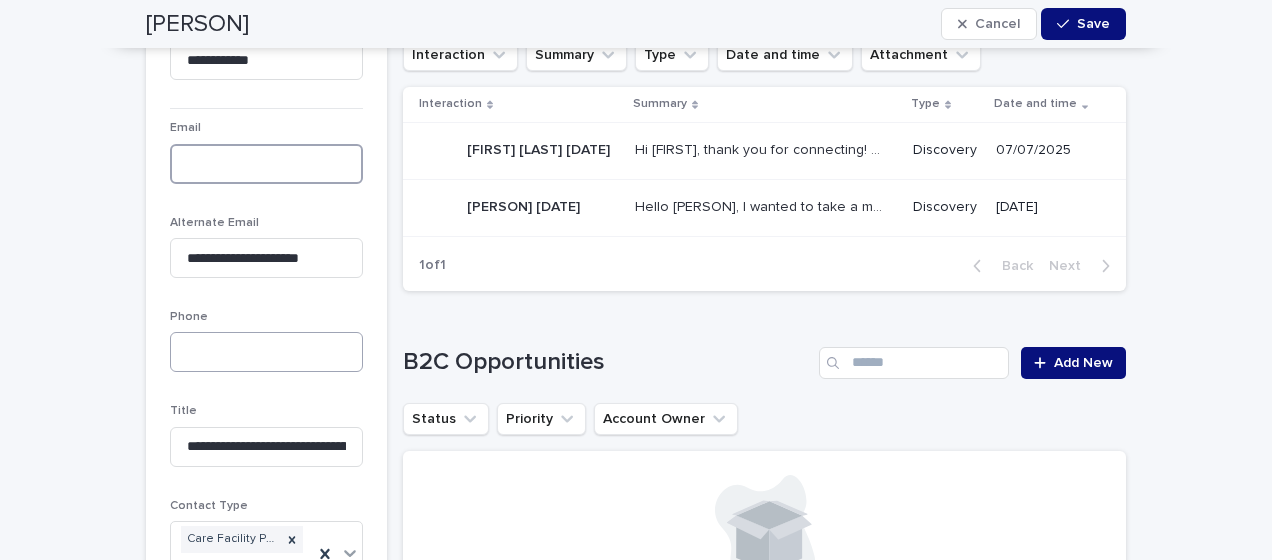 scroll, scrollTop: 400, scrollLeft: 0, axis: vertical 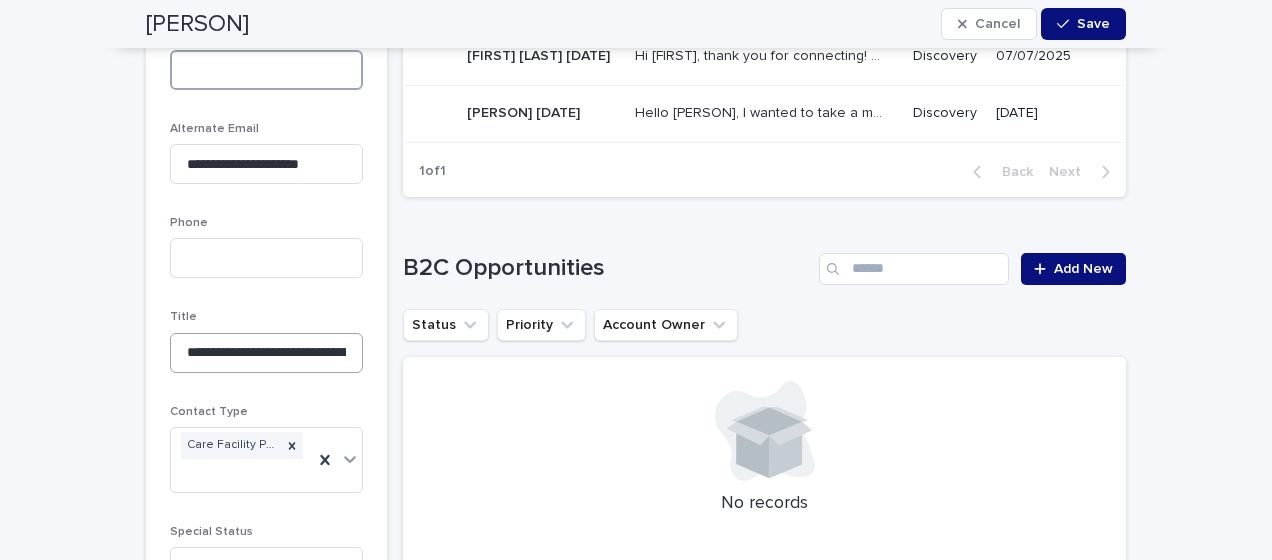 type 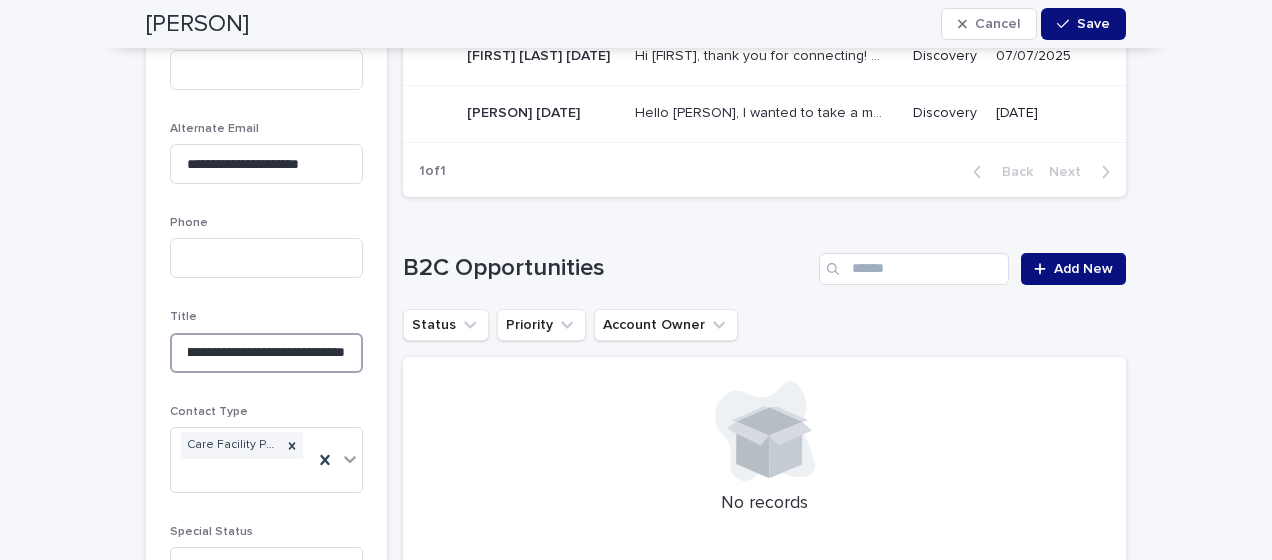 scroll, scrollTop: 0, scrollLeft: 78, axis: horizontal 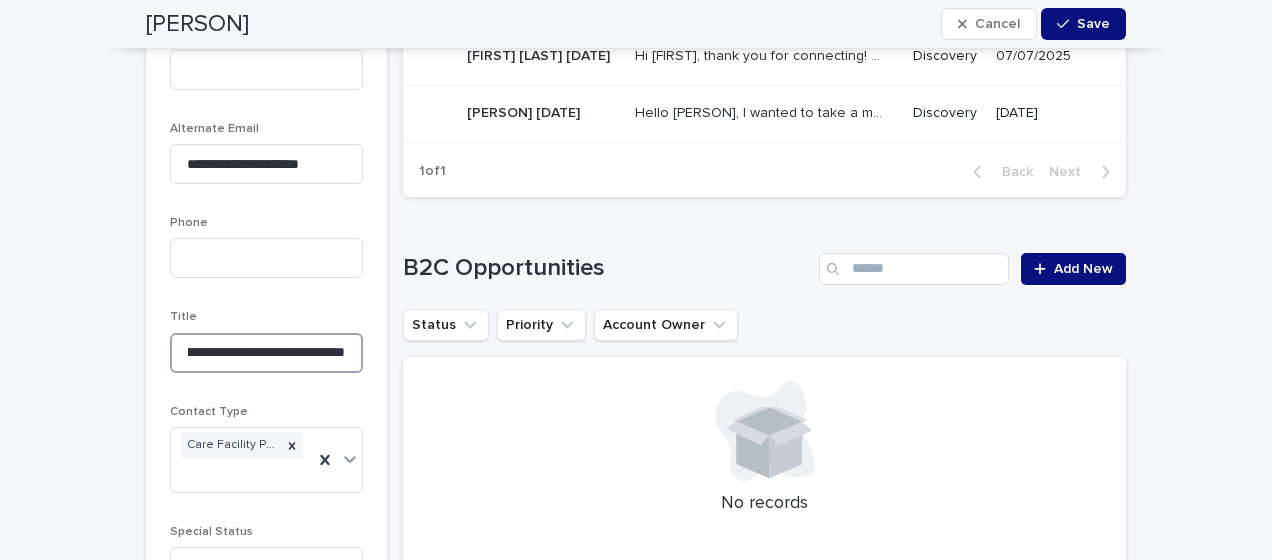 type 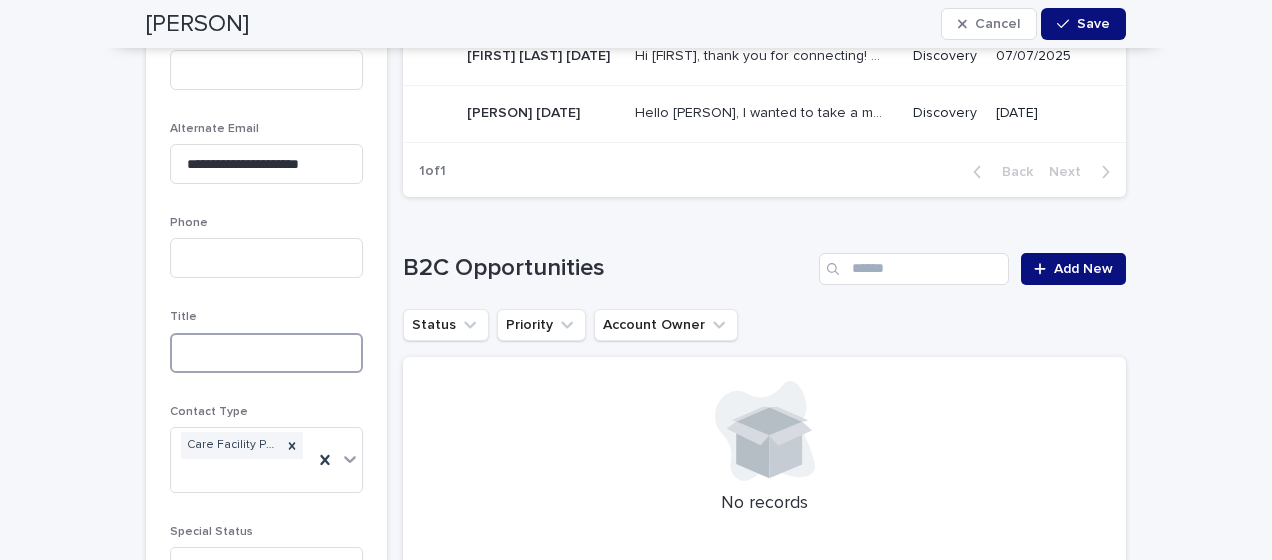 scroll, scrollTop: 0, scrollLeft: 0, axis: both 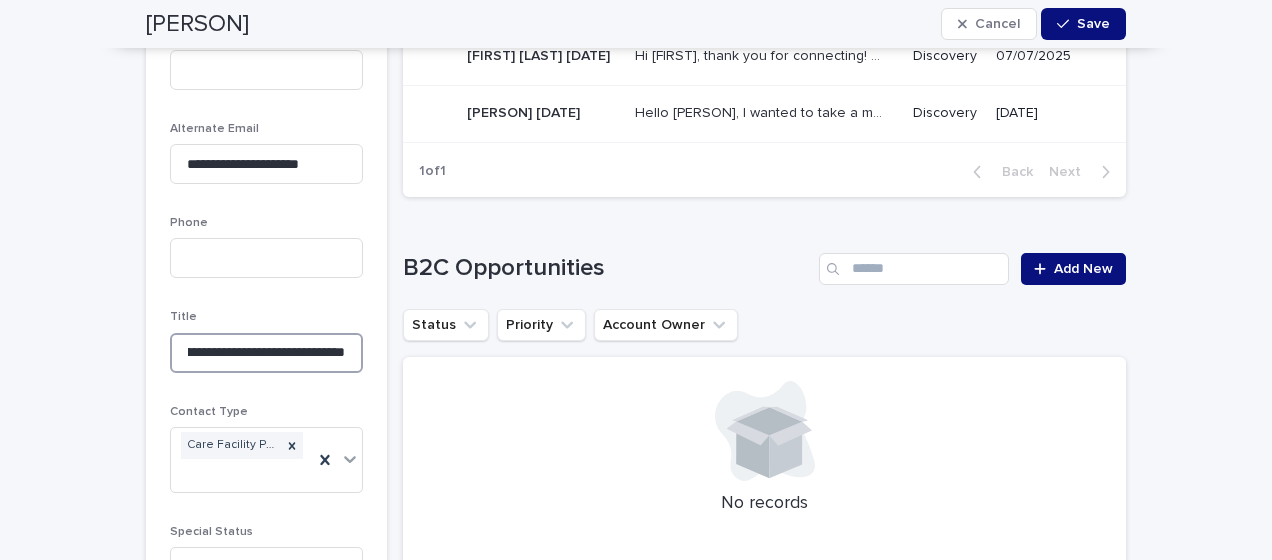 type on "**********" 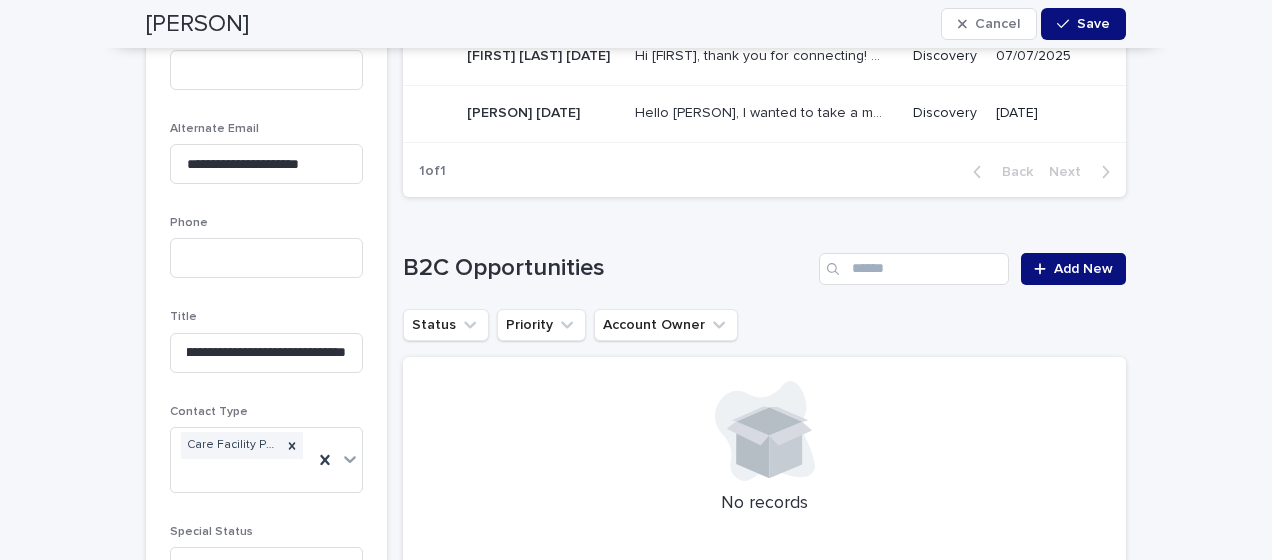 scroll, scrollTop: 0, scrollLeft: 0, axis: both 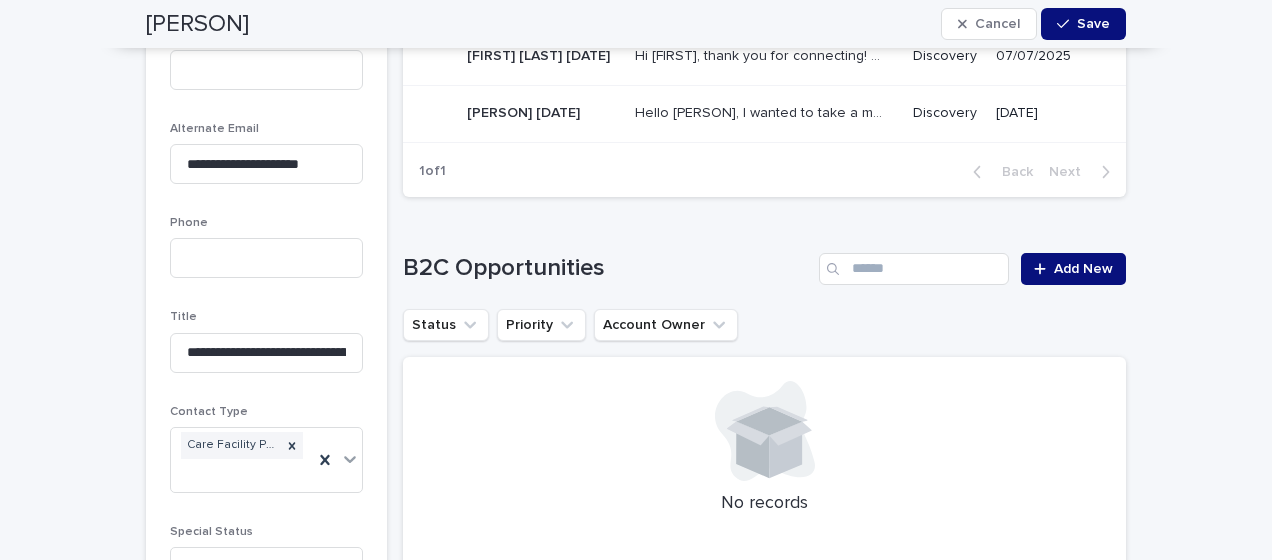 click on "**********" at bounding box center [636, 1762] 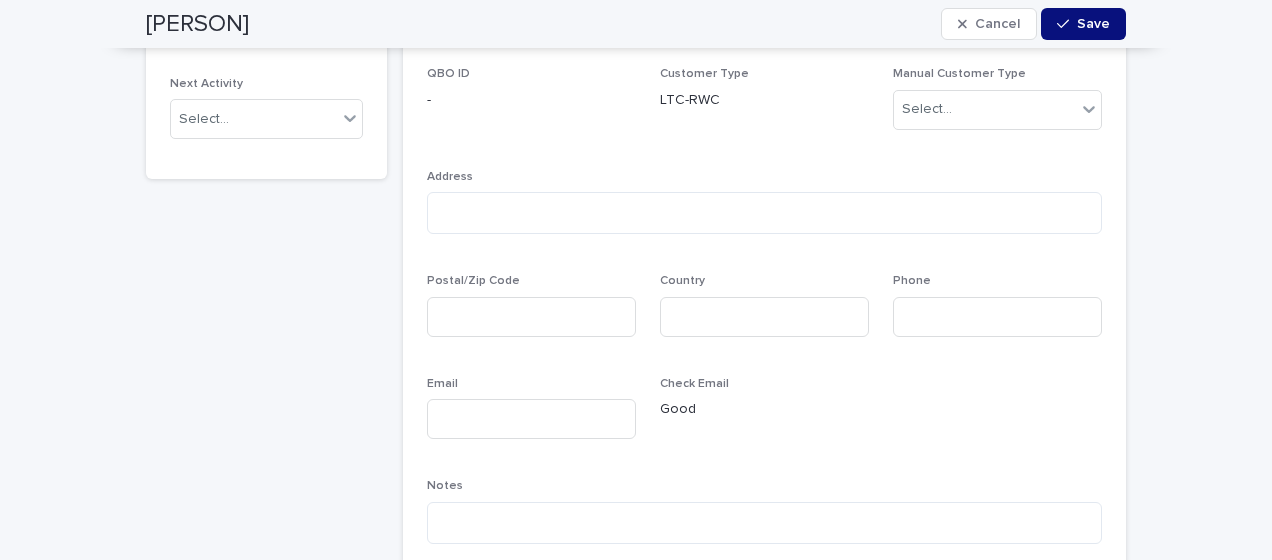 scroll, scrollTop: 1200, scrollLeft: 0, axis: vertical 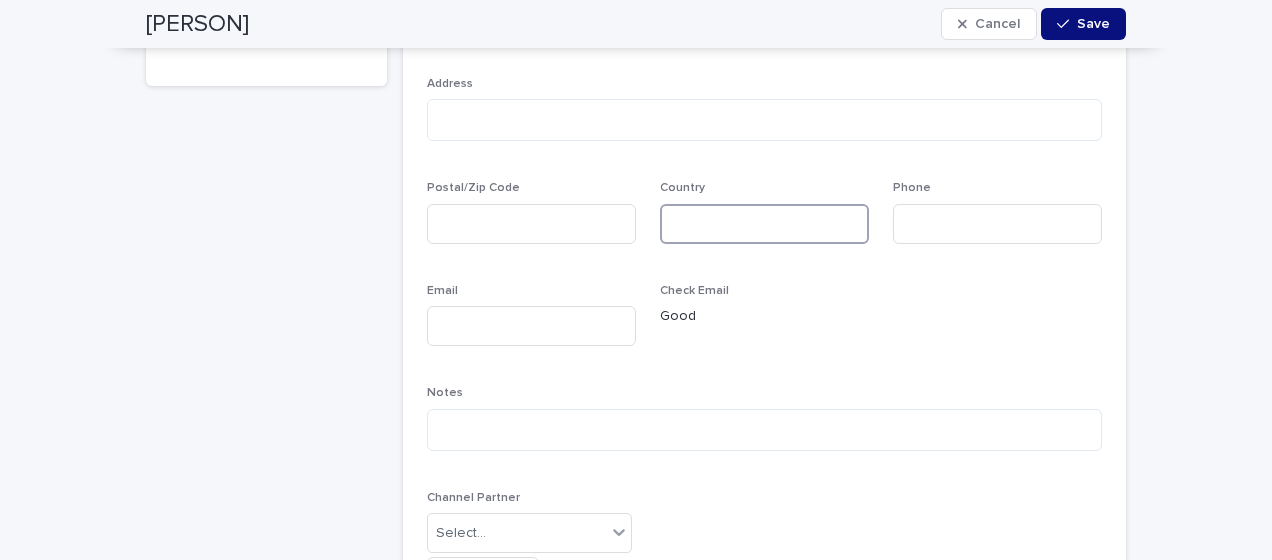 click at bounding box center [764, 224] 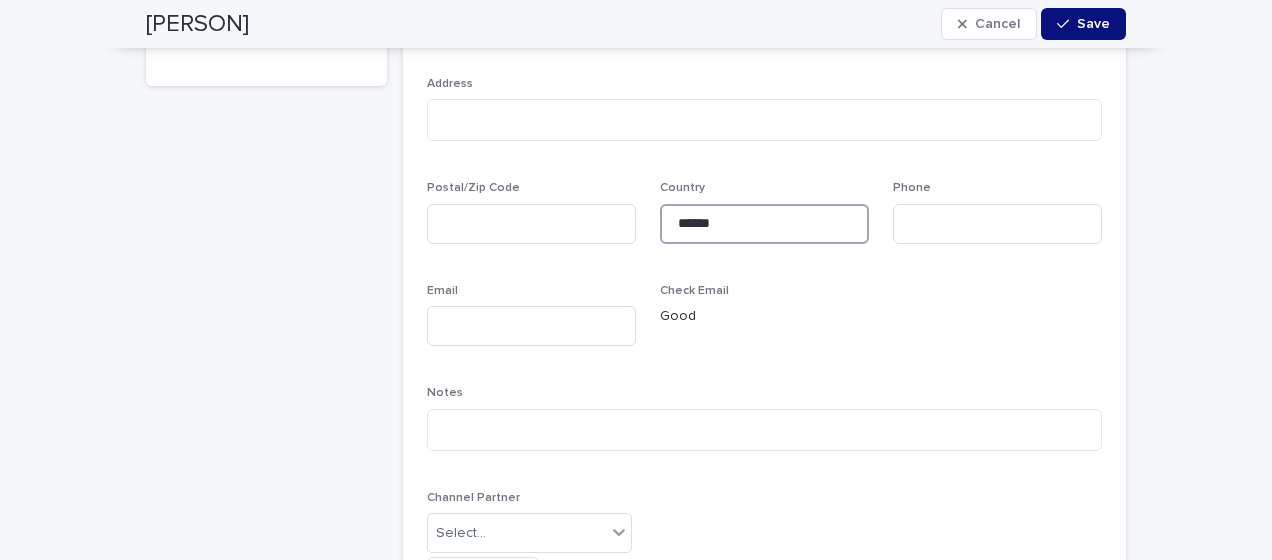 type on "******" 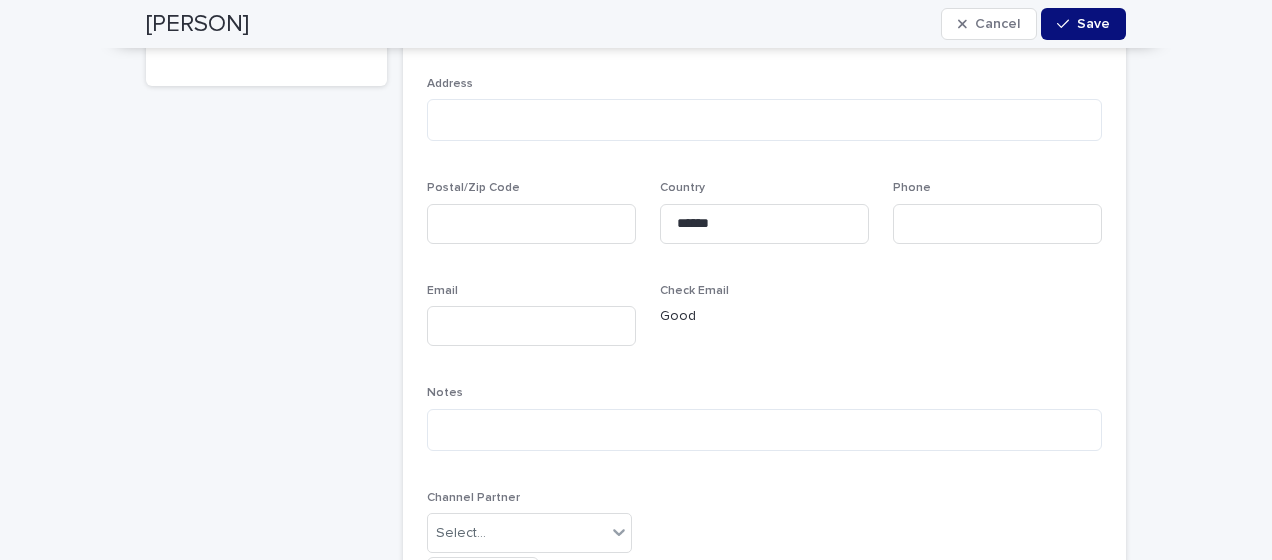 click on "**********" at bounding box center (266, 960) 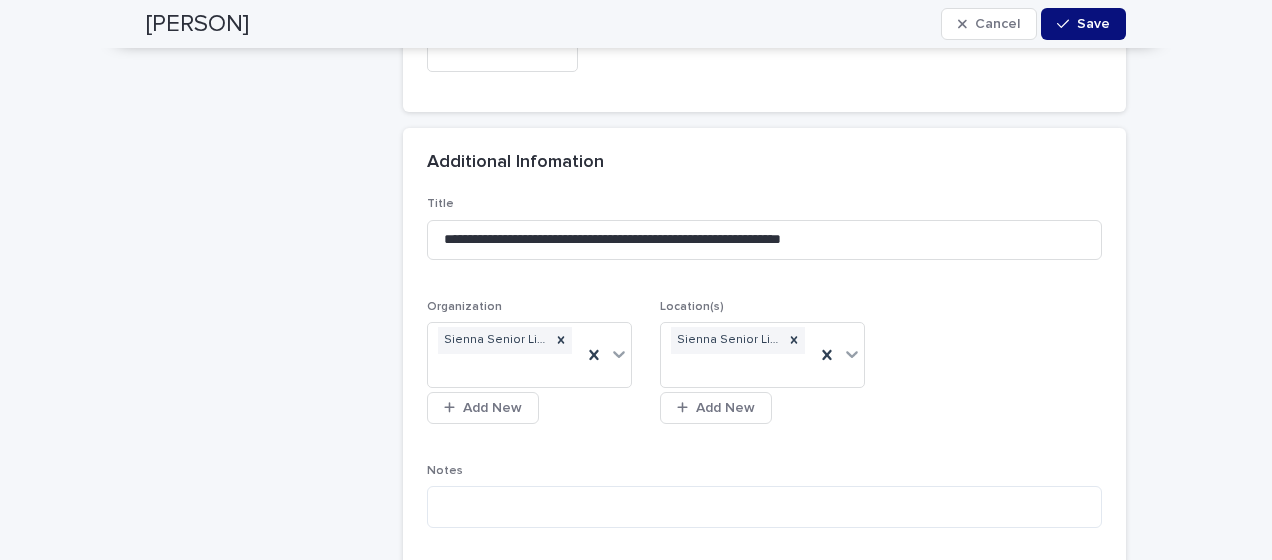 scroll, scrollTop: 2400, scrollLeft: 0, axis: vertical 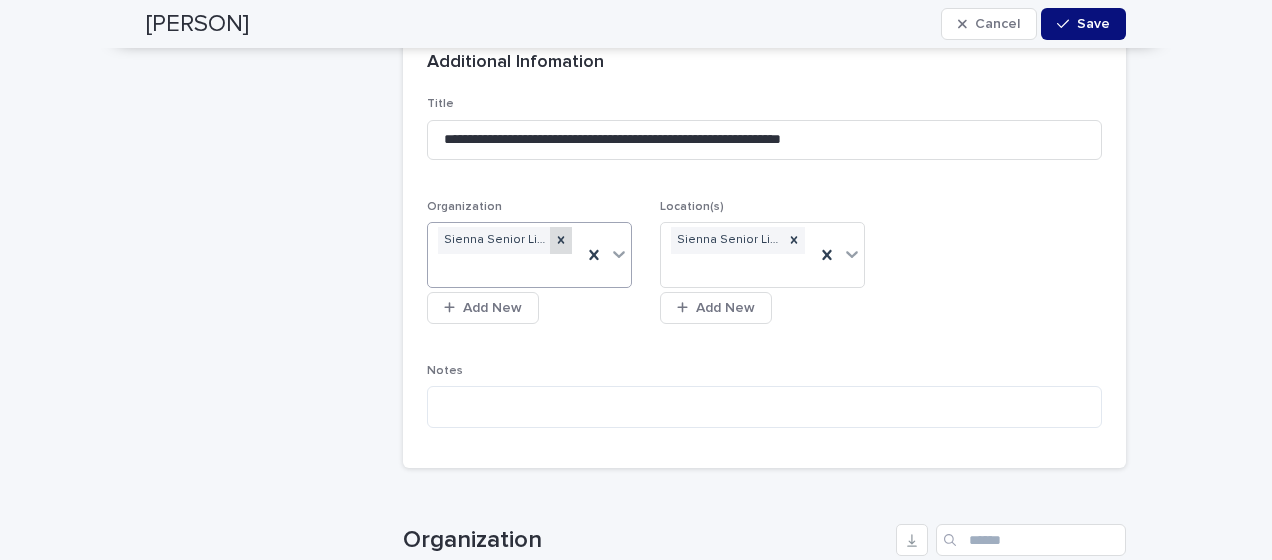click 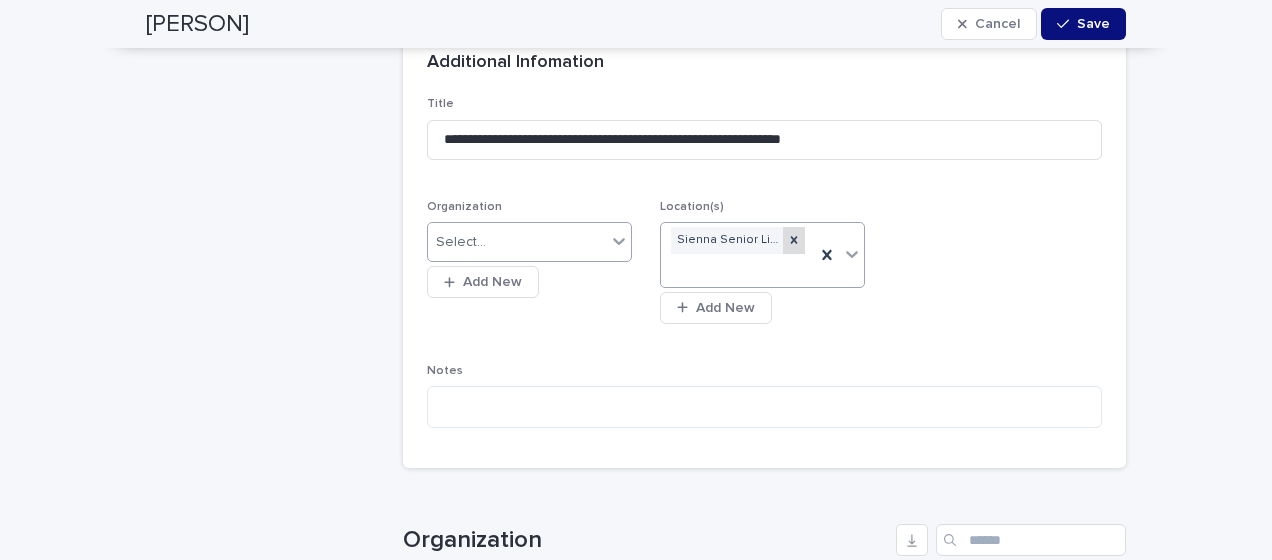 click 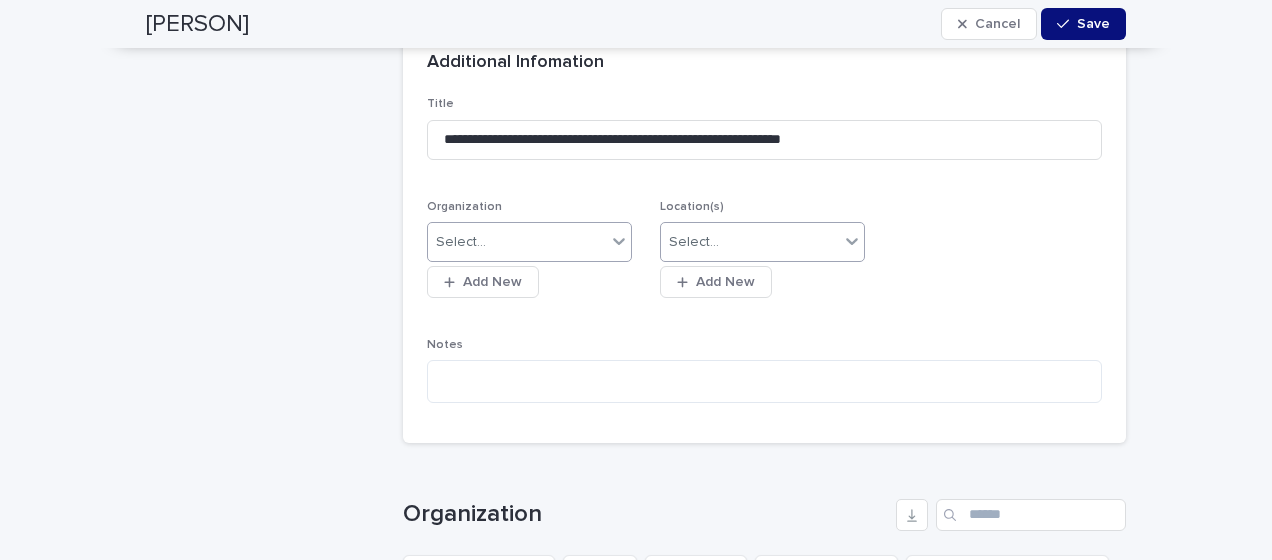 click on "Select..." at bounding box center (461, 242) 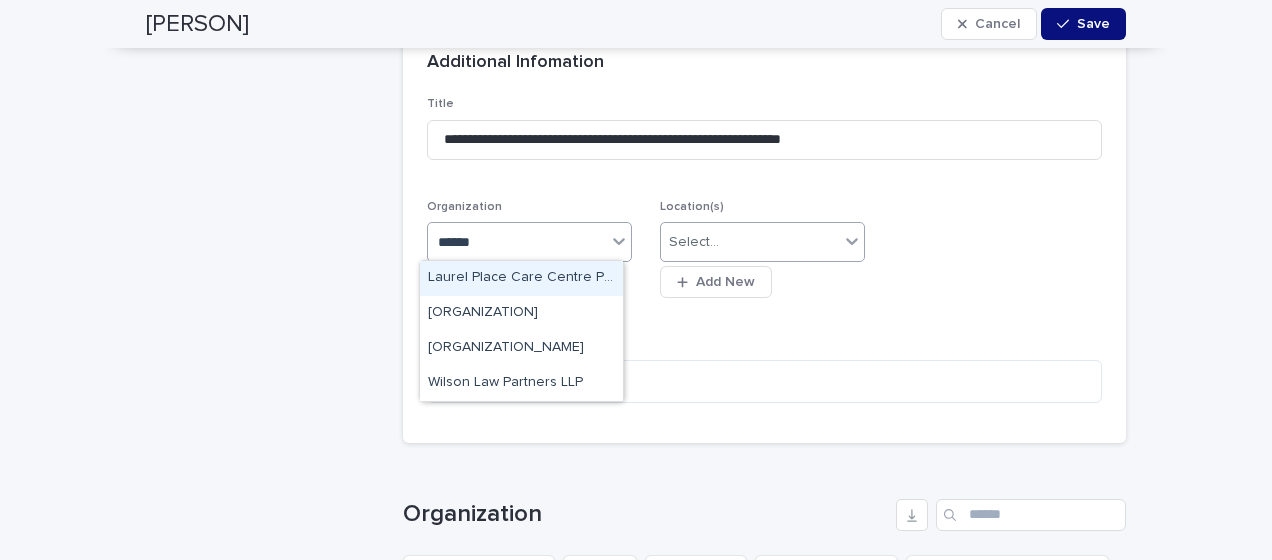 type on "*******" 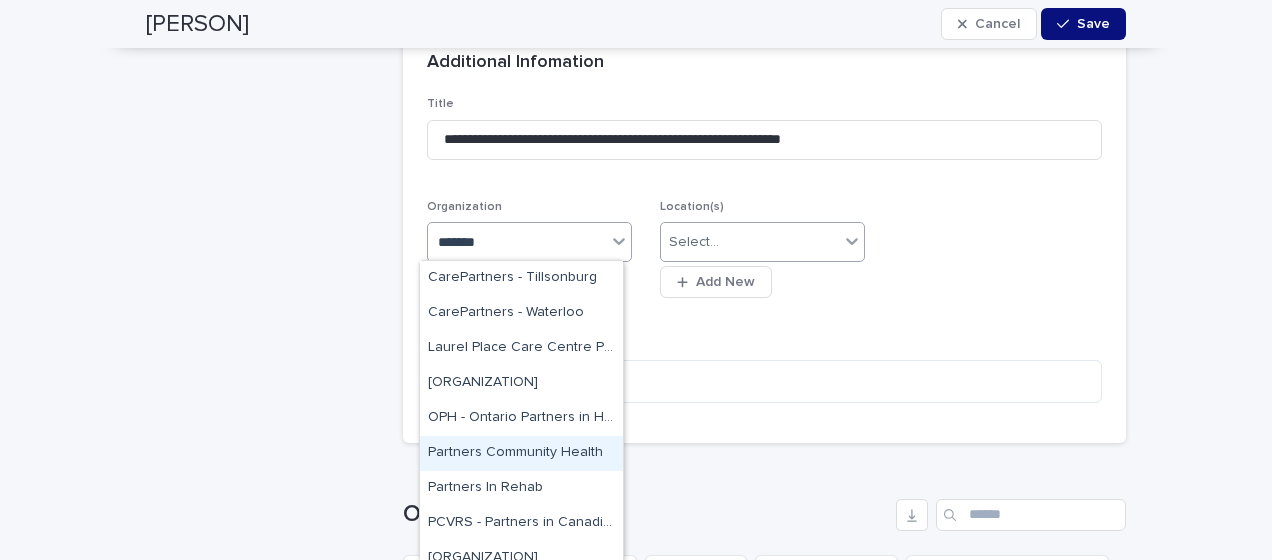 click on "Partners Community Health" at bounding box center [521, 453] 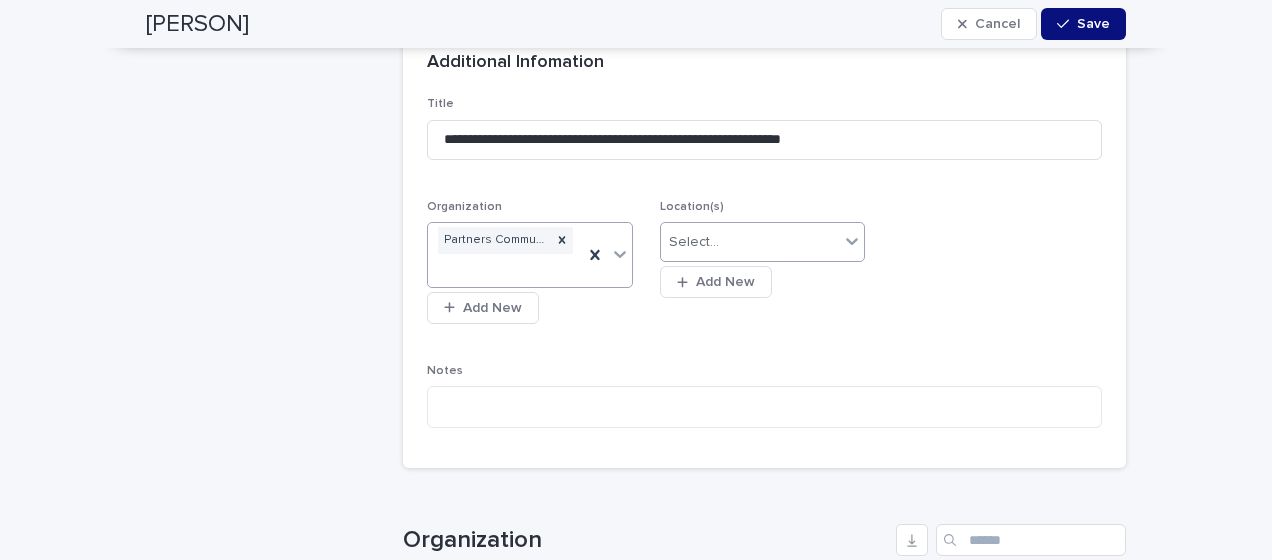 click on "Select..." at bounding box center (750, 242) 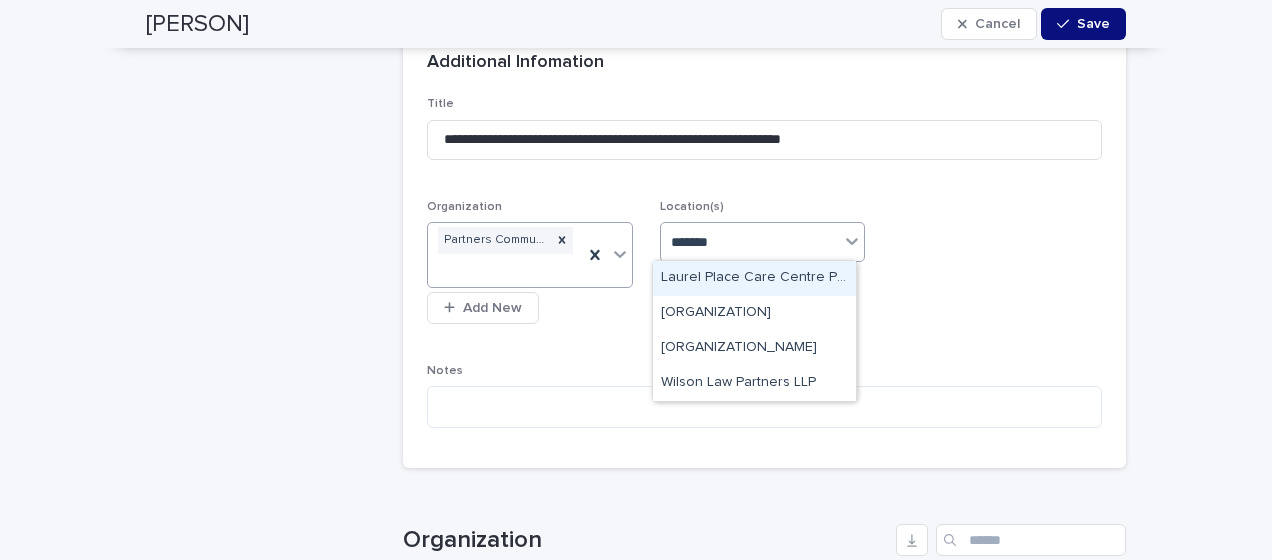 type on "********" 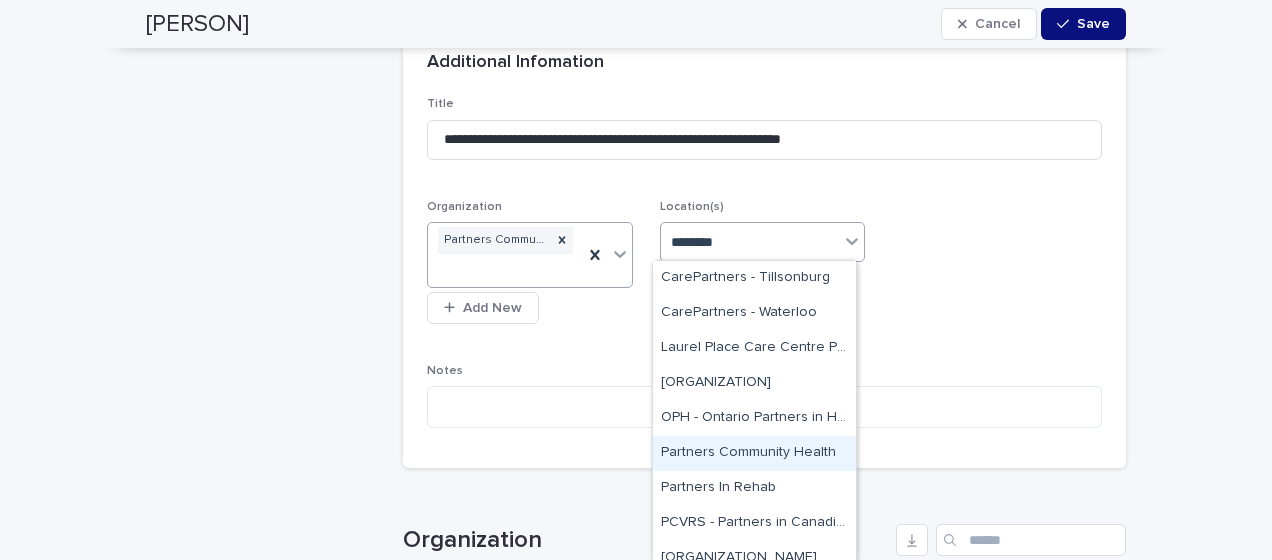click on "Partners Community Health" at bounding box center [754, 453] 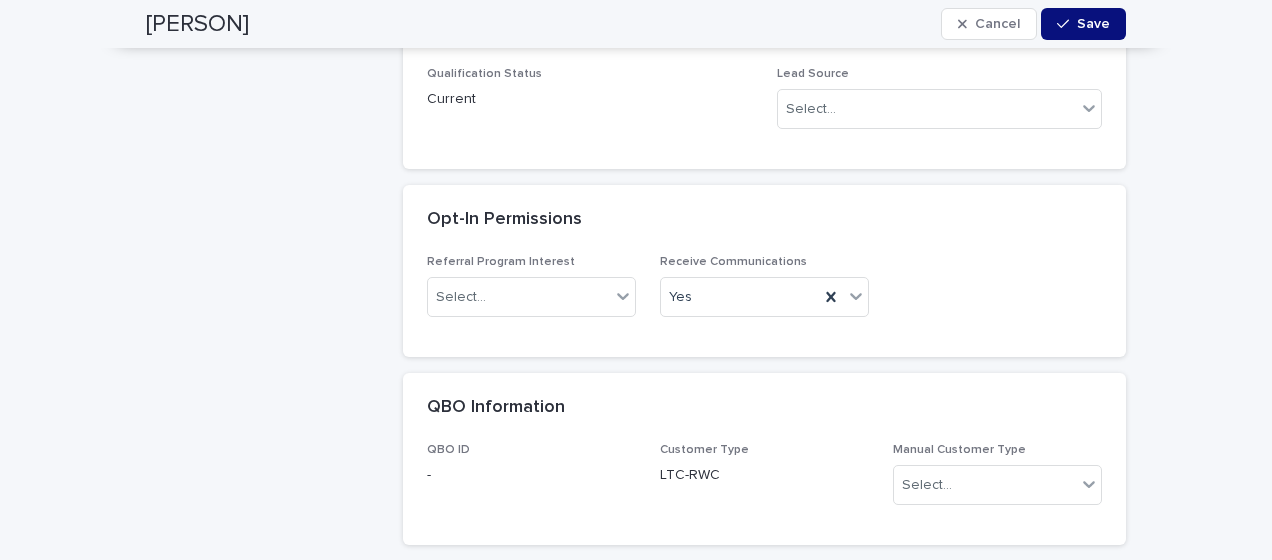 scroll, scrollTop: 3600, scrollLeft: 0, axis: vertical 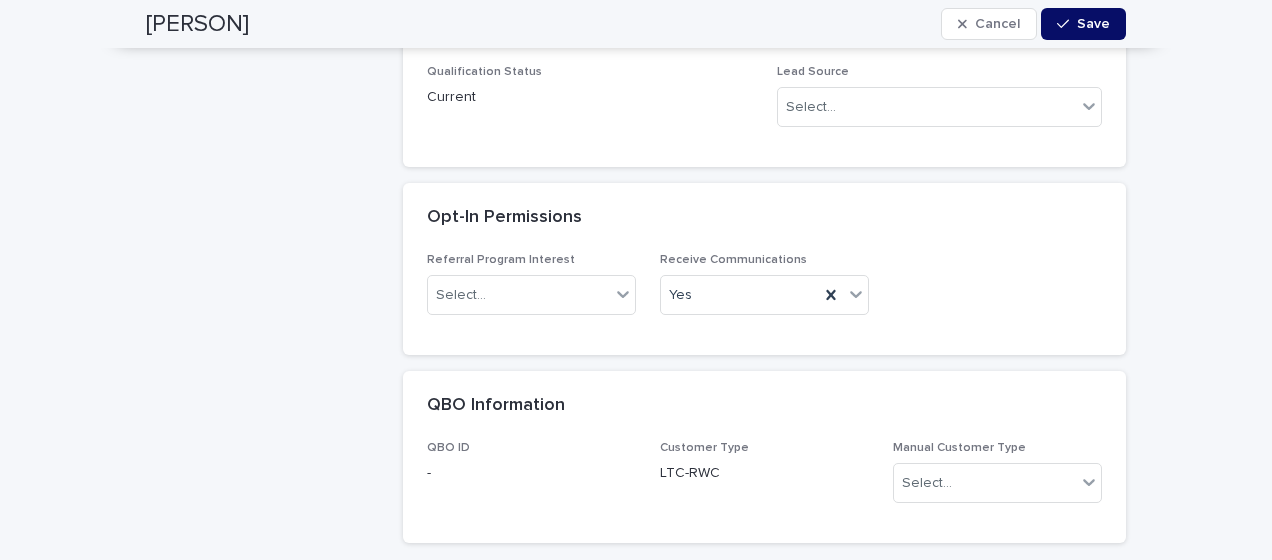 click 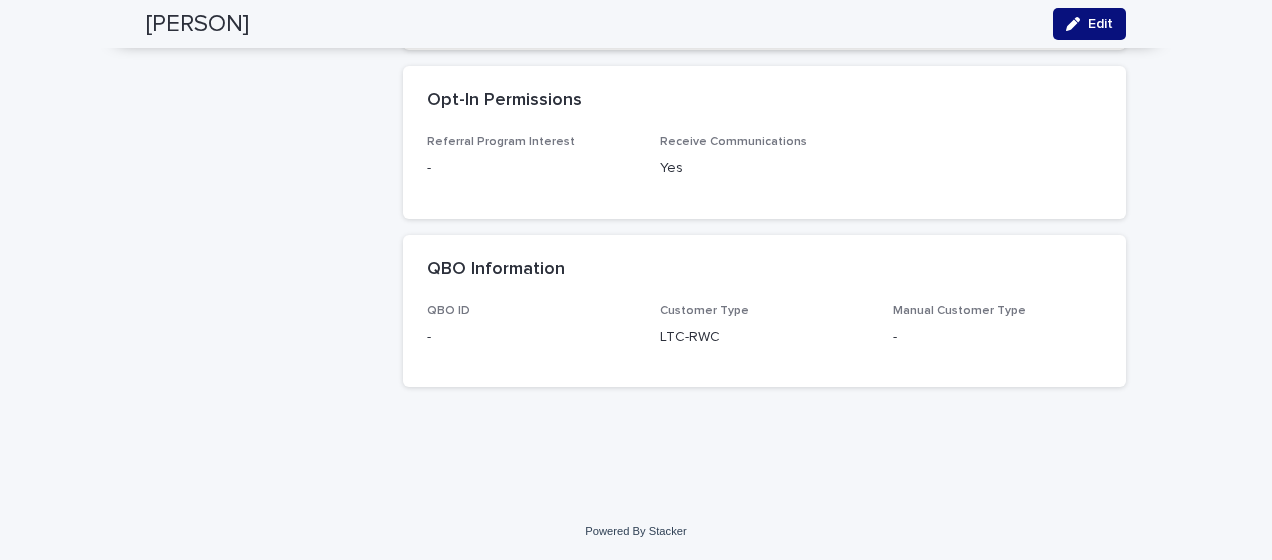 scroll, scrollTop: 3268, scrollLeft: 0, axis: vertical 